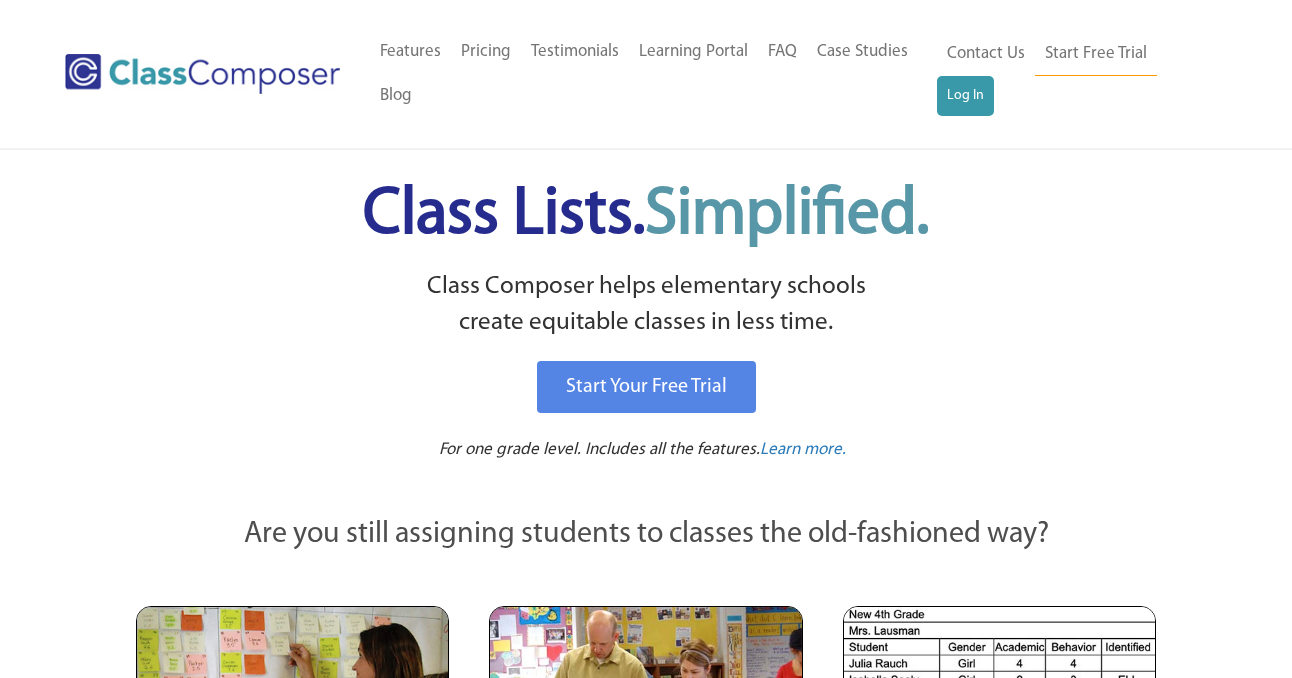 scroll, scrollTop: 0, scrollLeft: 0, axis: both 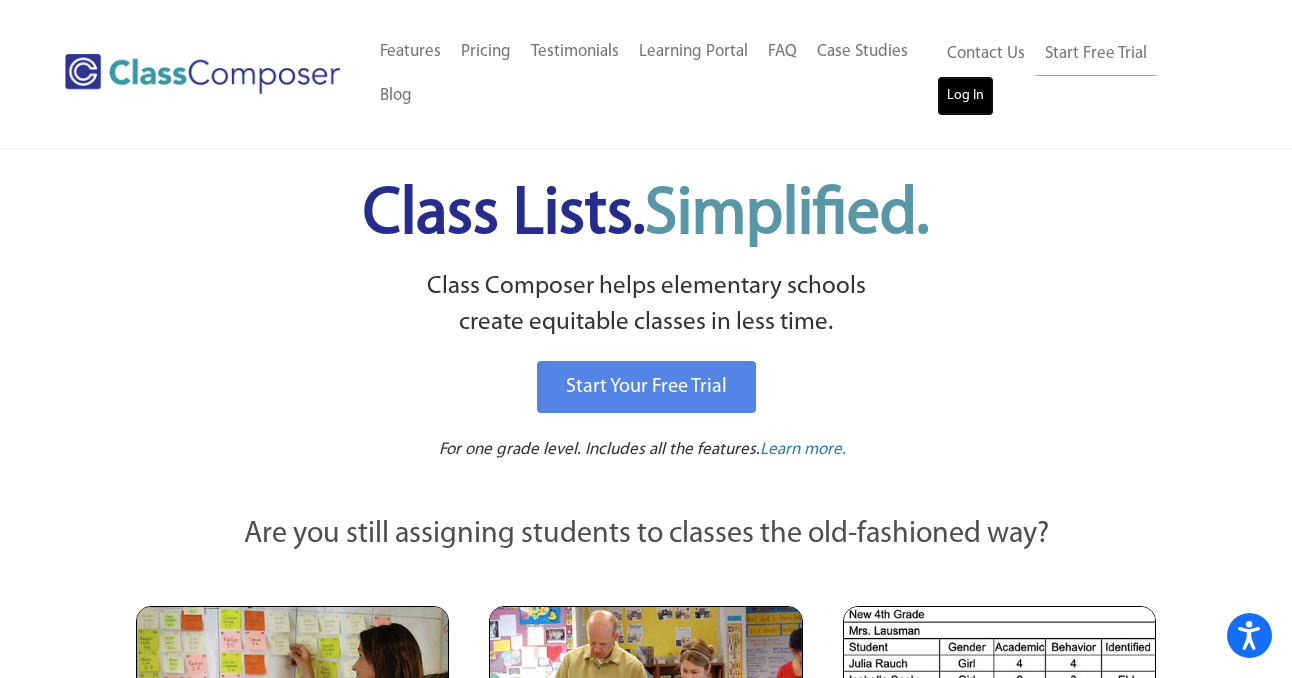 click on "Log In" at bounding box center (965, 96) 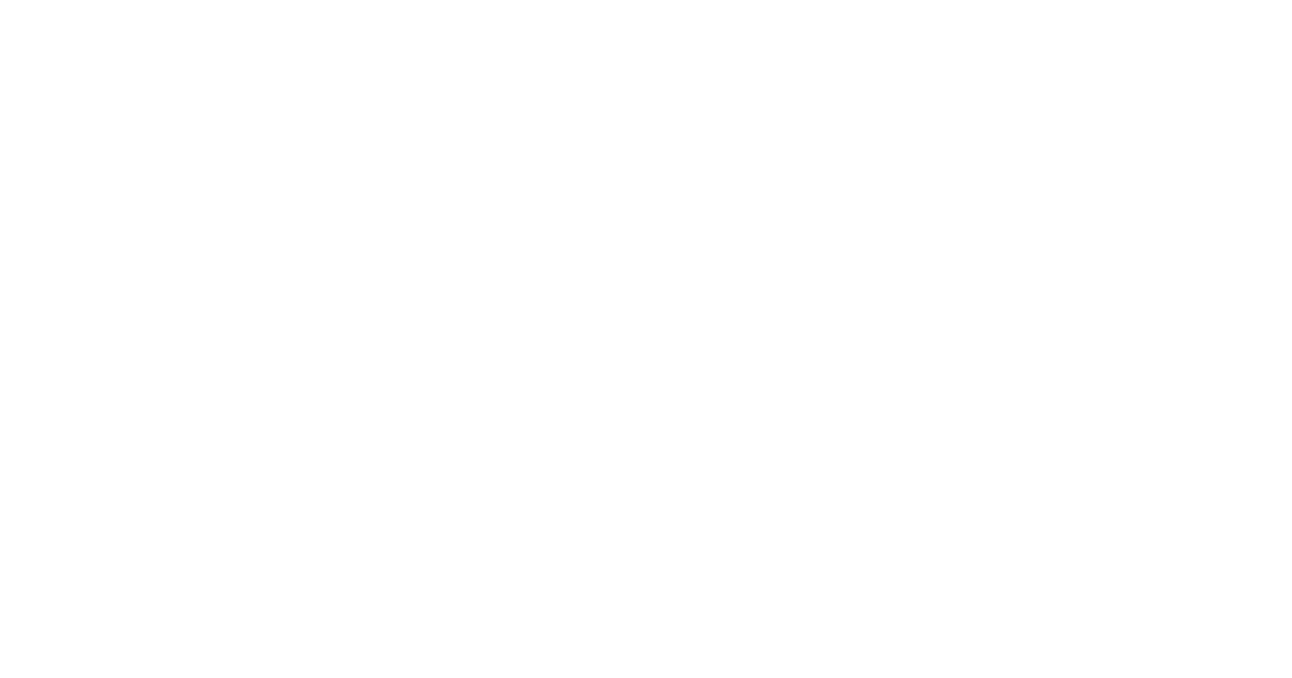 scroll, scrollTop: 0, scrollLeft: 0, axis: both 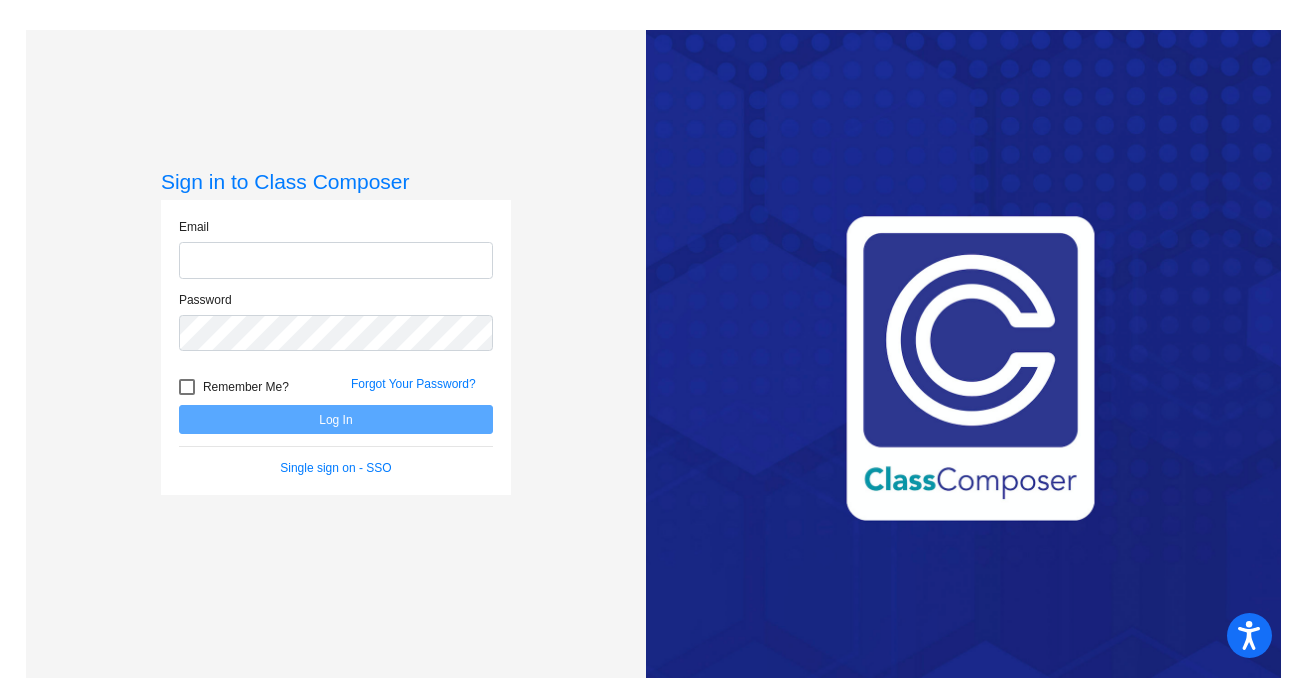 click 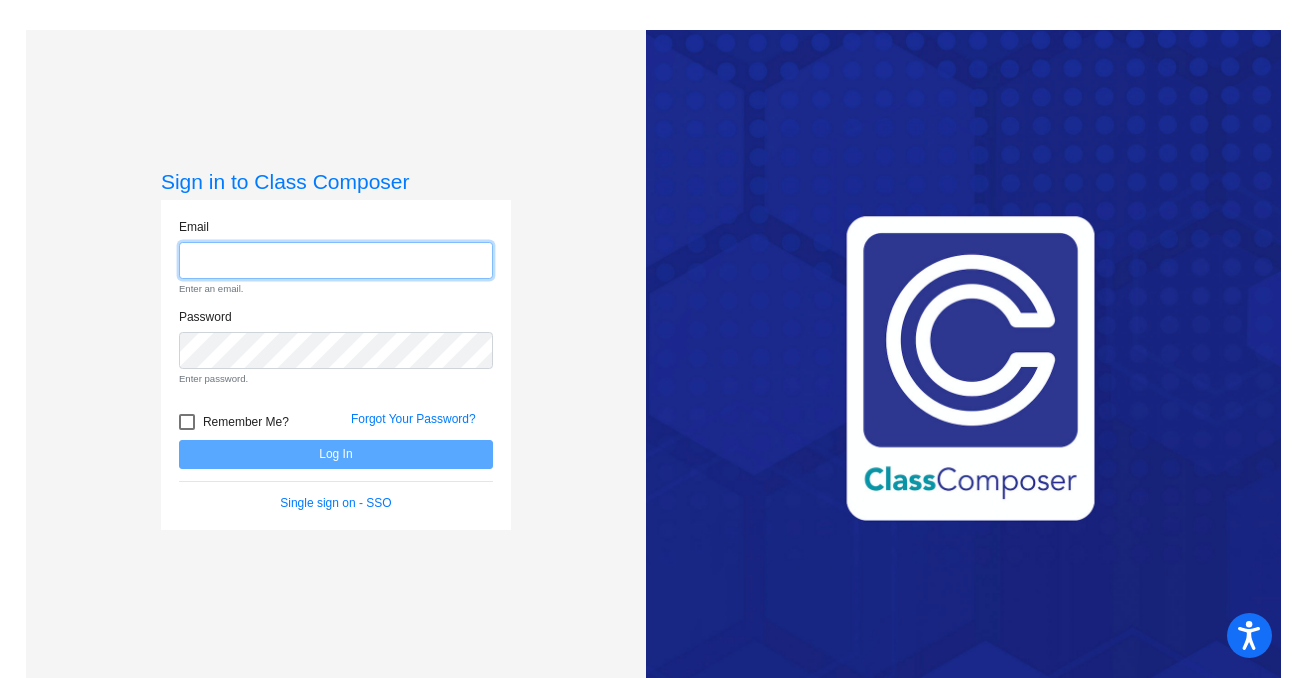 type on "[EMAIL_ADDRESS][DOMAIN_NAME]" 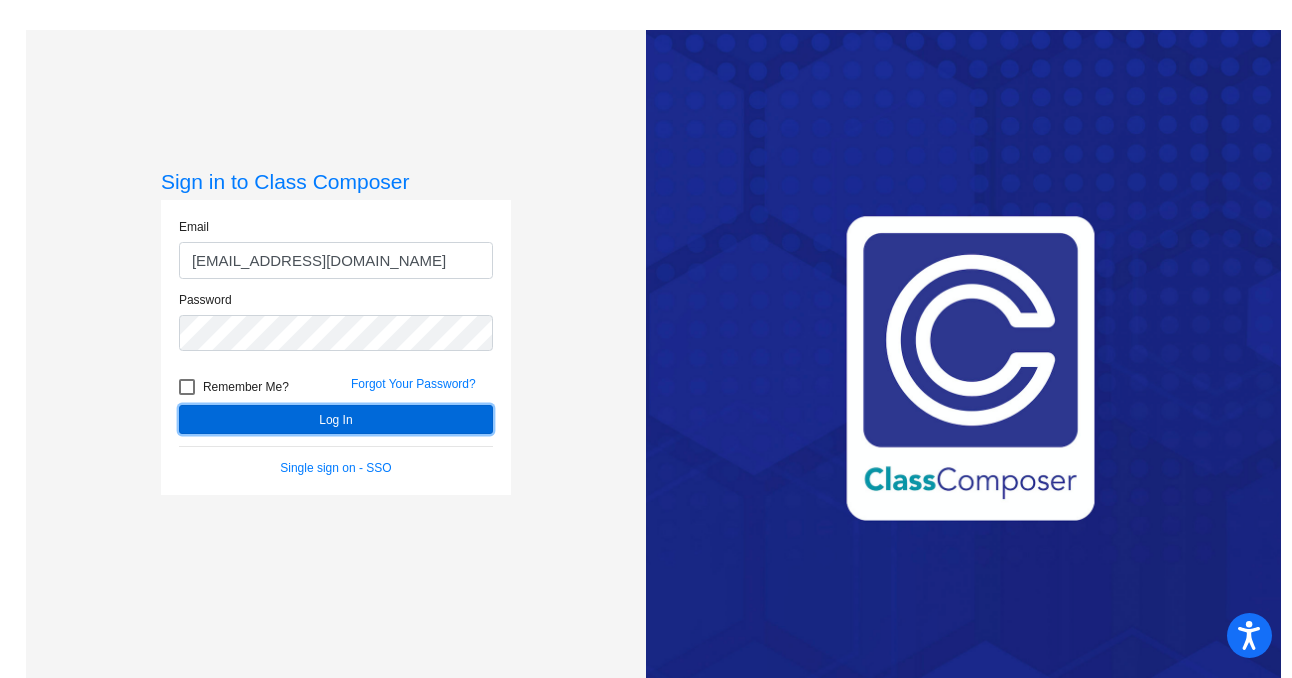 click on "Log In" 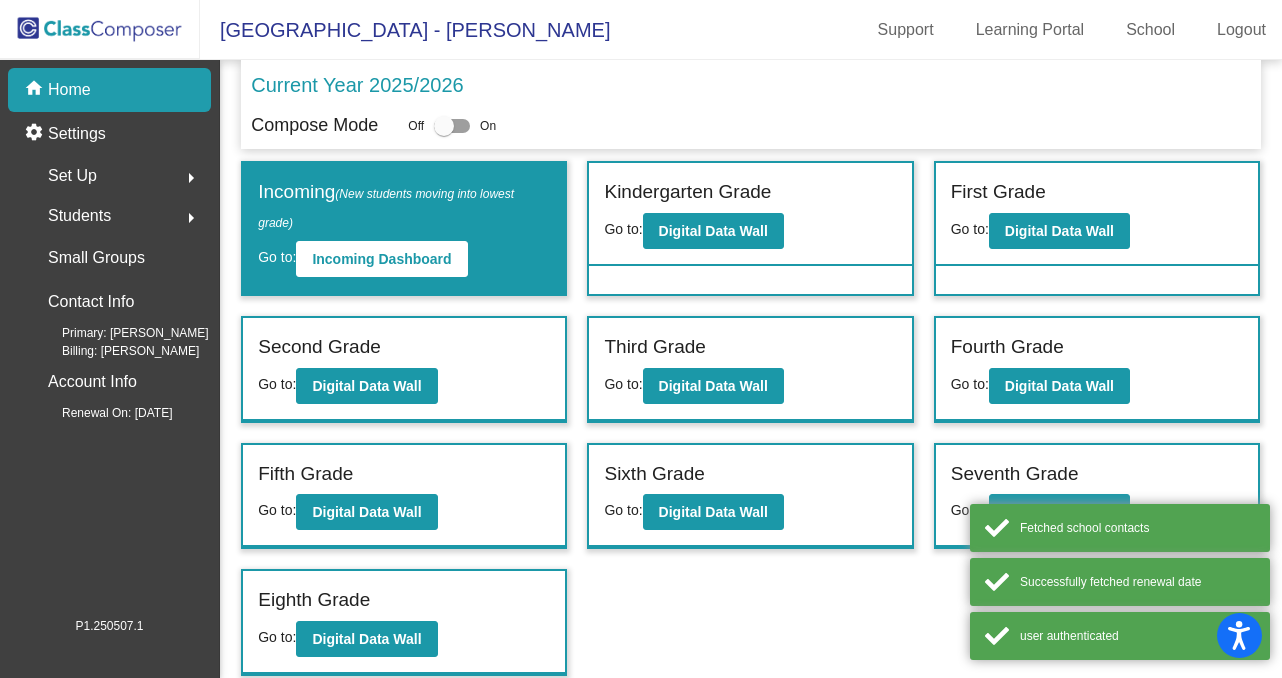 scroll, scrollTop: 0, scrollLeft: 0, axis: both 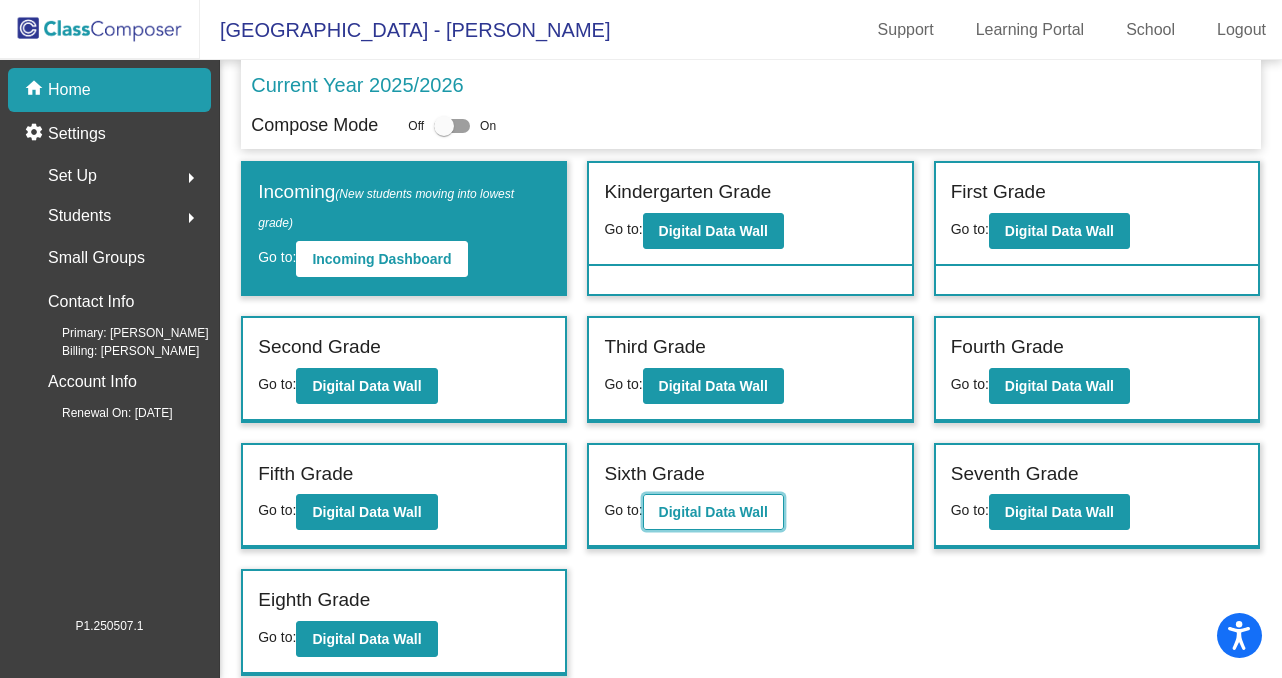 click on "Digital Data Wall" 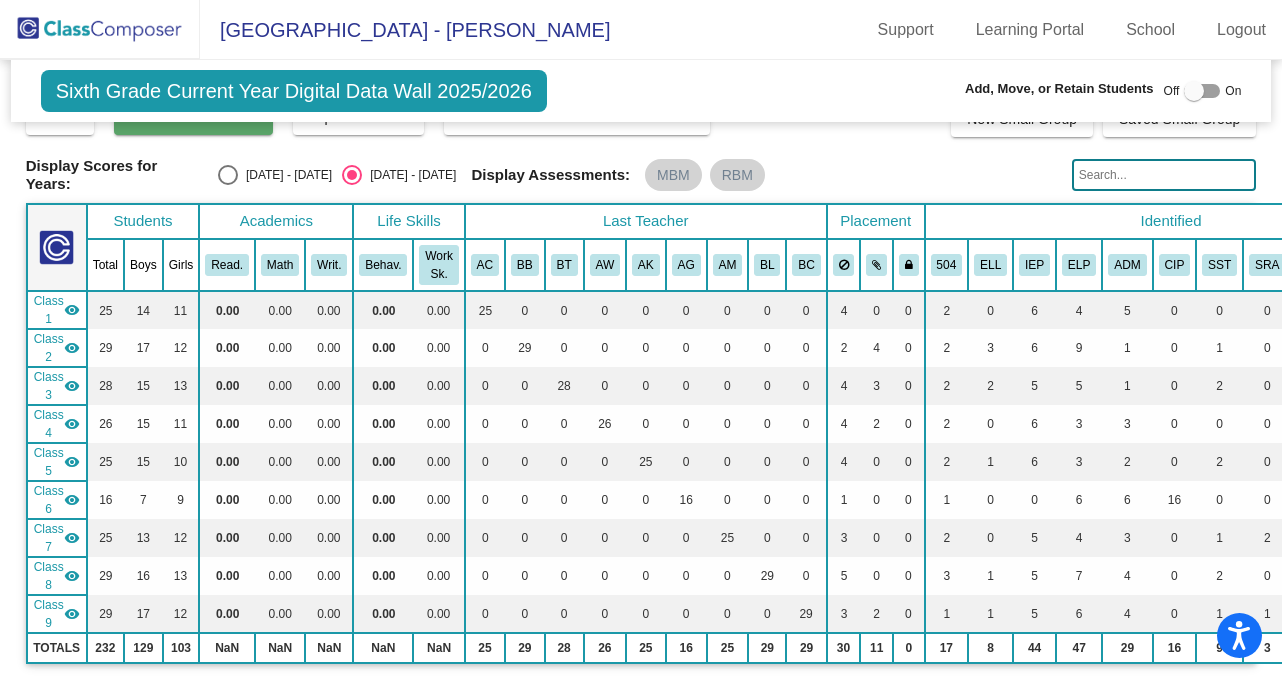 scroll, scrollTop: 0, scrollLeft: 0, axis: both 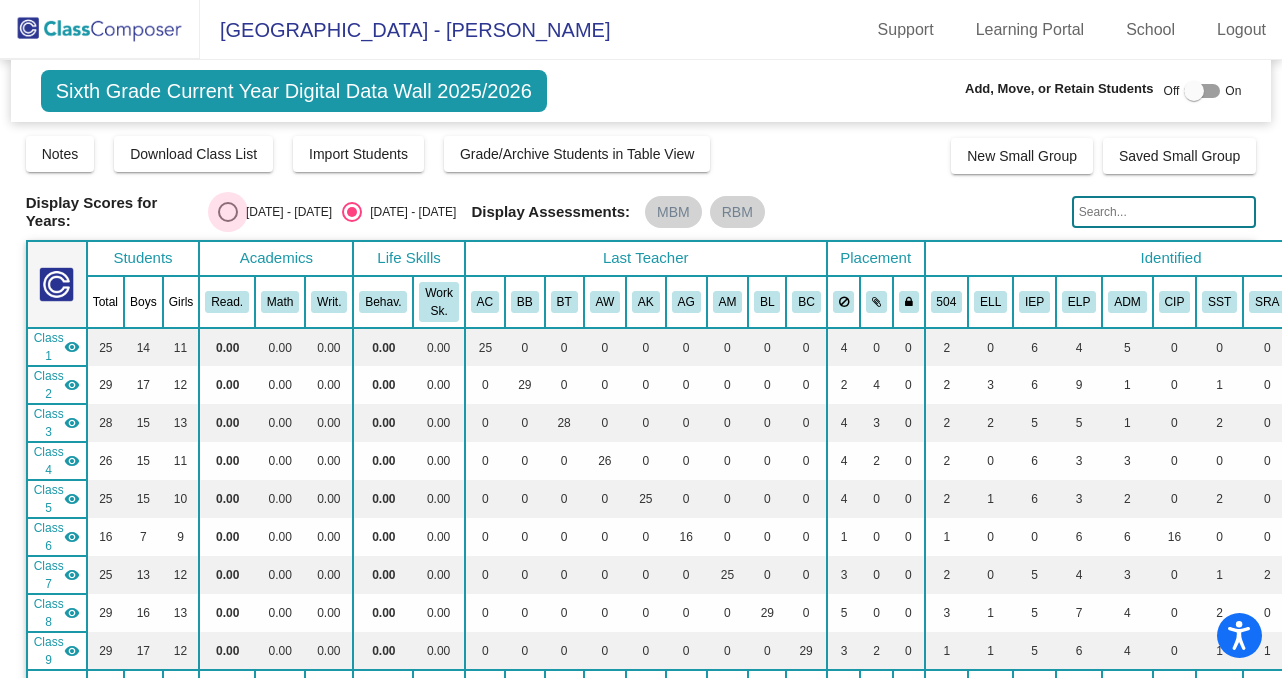 click at bounding box center [228, 212] 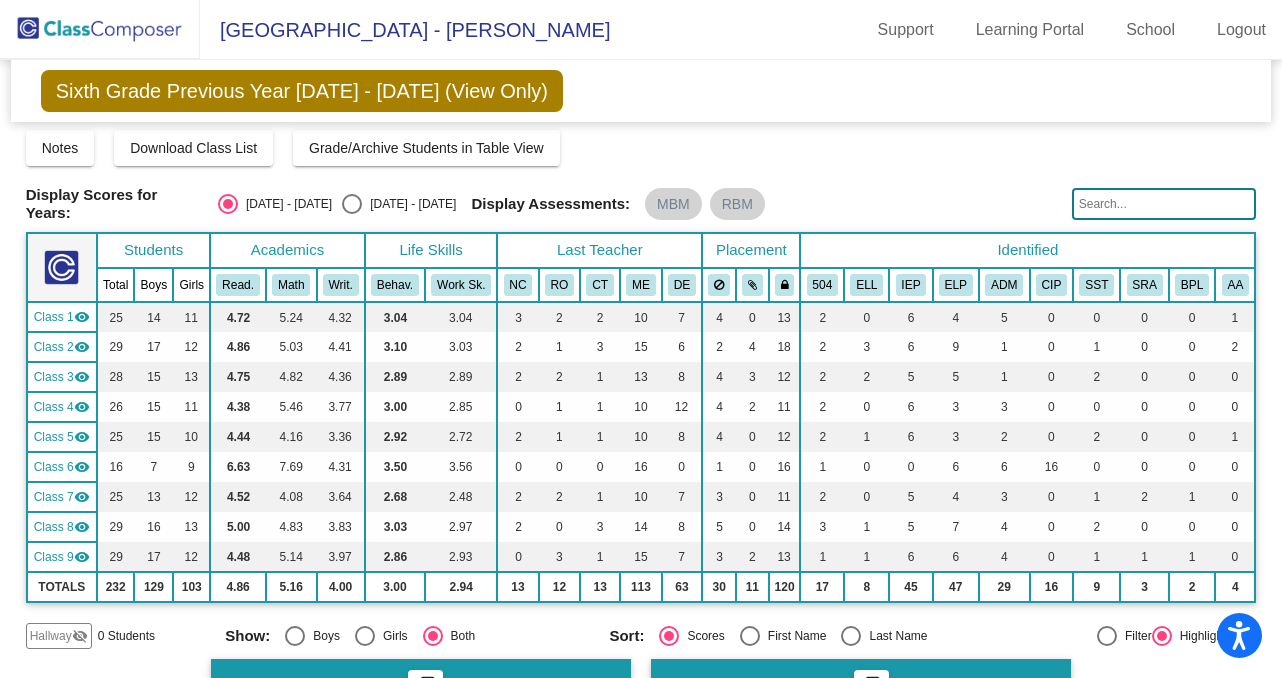 scroll, scrollTop: 6, scrollLeft: 0, axis: vertical 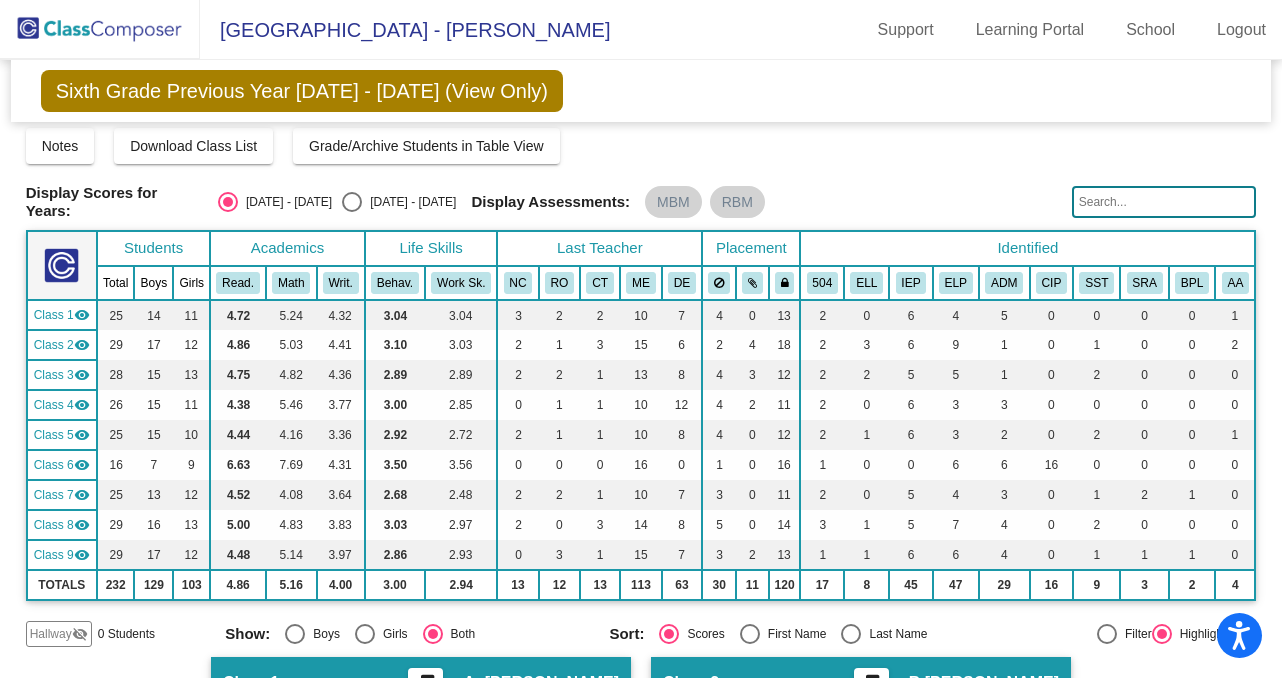click 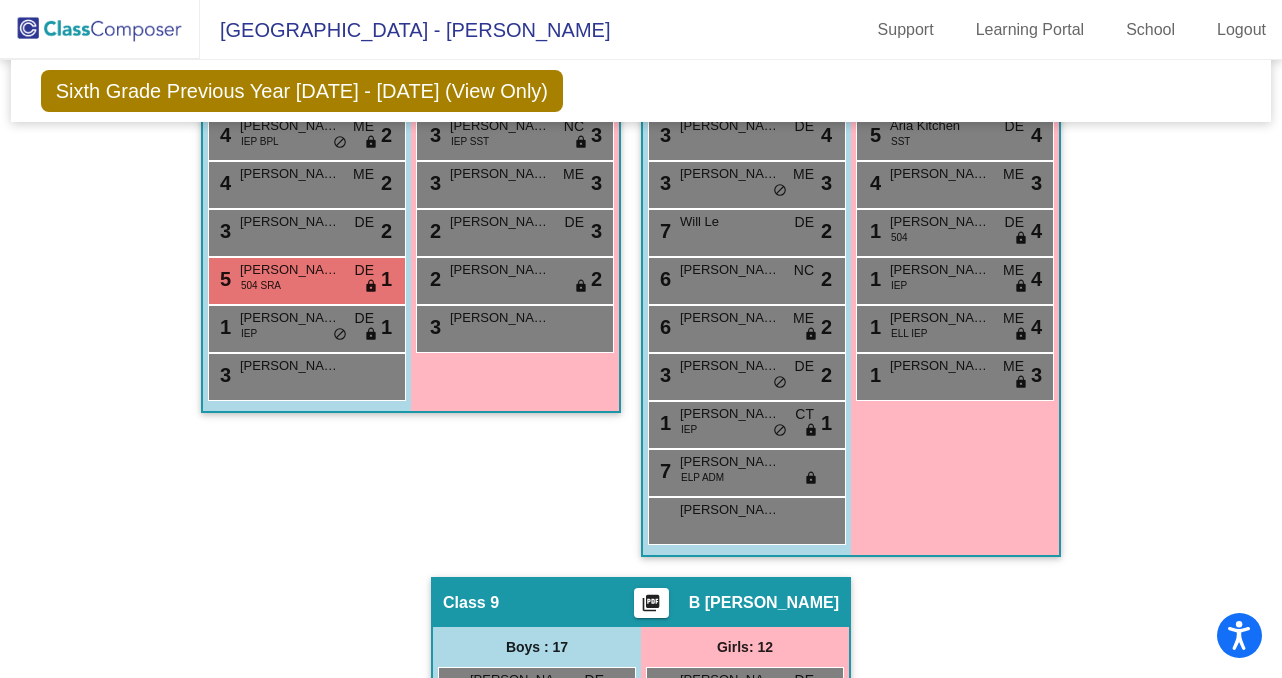 scroll, scrollTop: 3627, scrollLeft: 0, axis: vertical 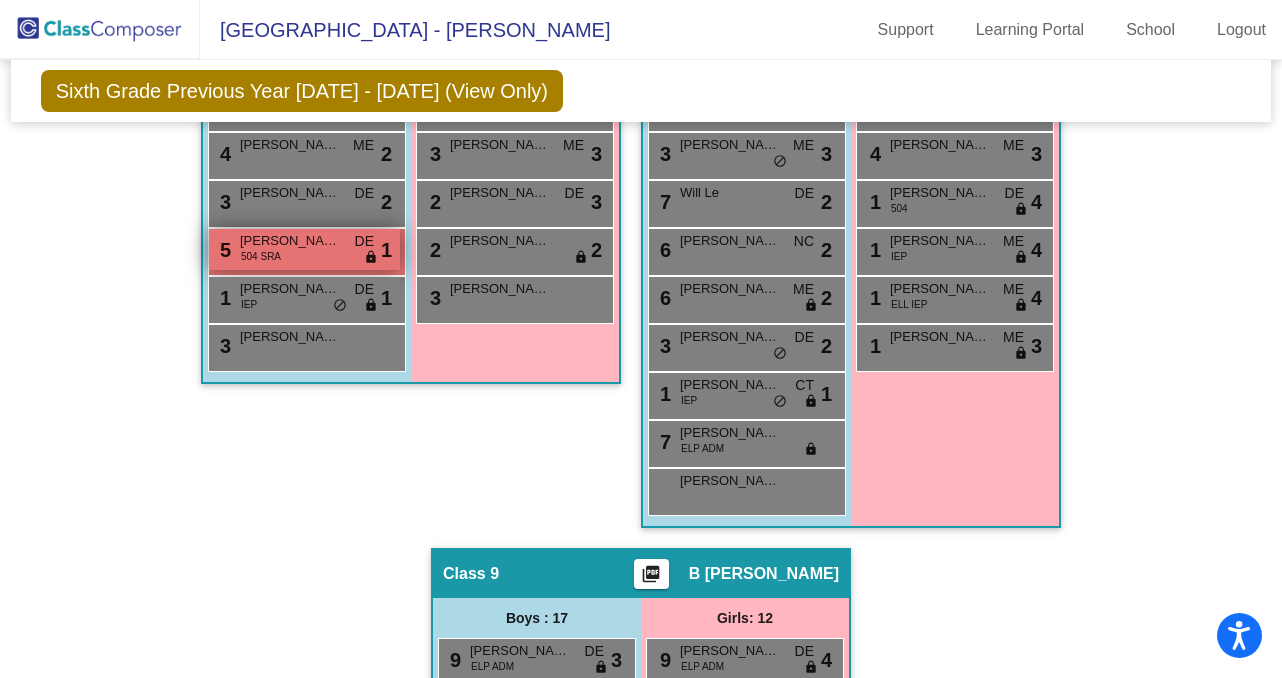 click on "Greyson Anderson" at bounding box center (290, 241) 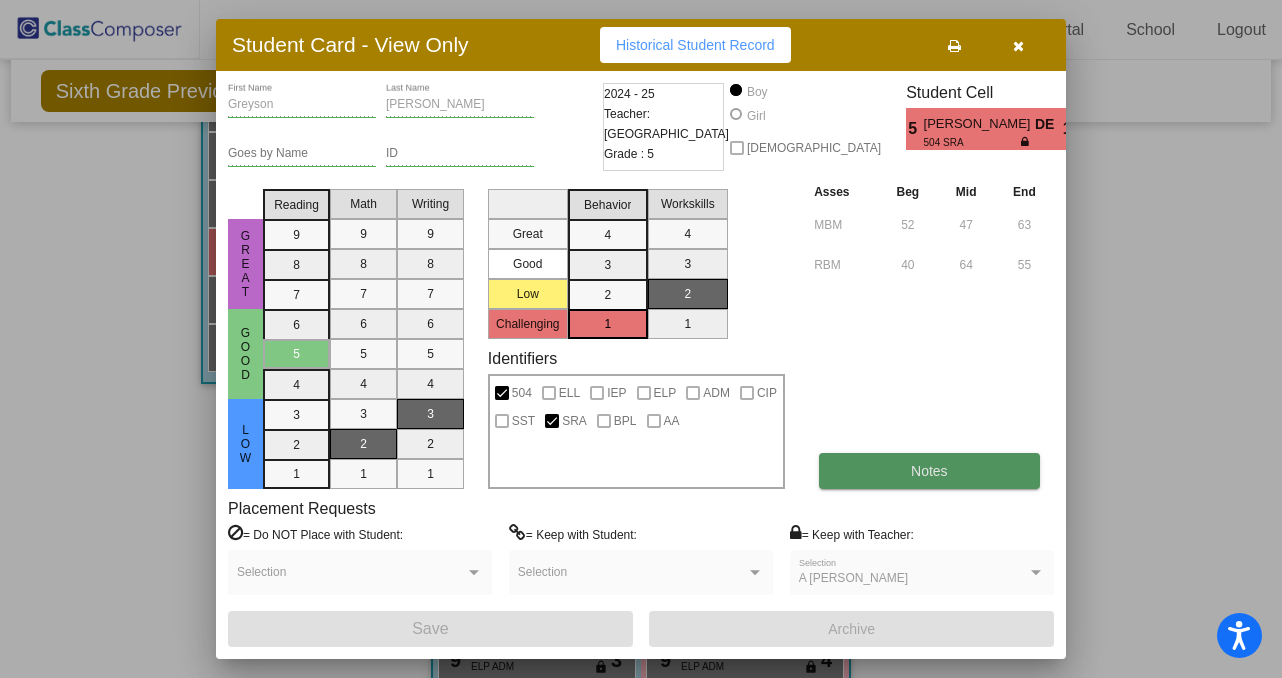 click on "Notes" at bounding box center (929, 471) 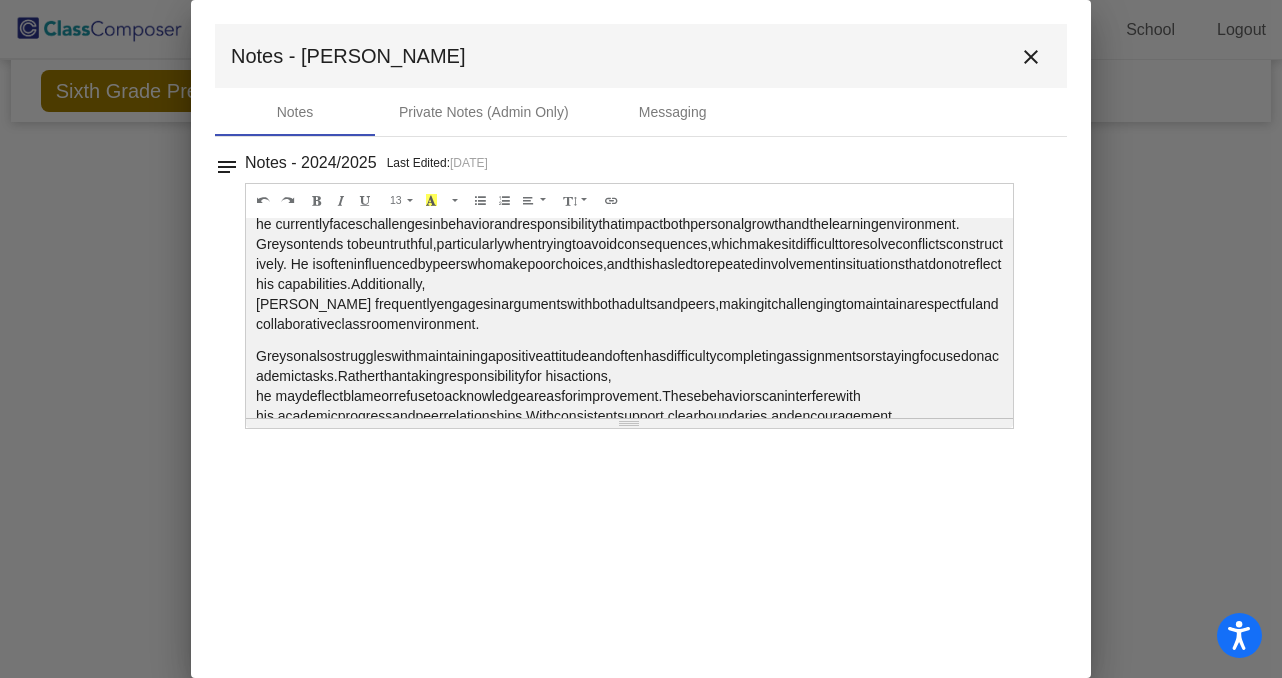 scroll, scrollTop: 0, scrollLeft: 0, axis: both 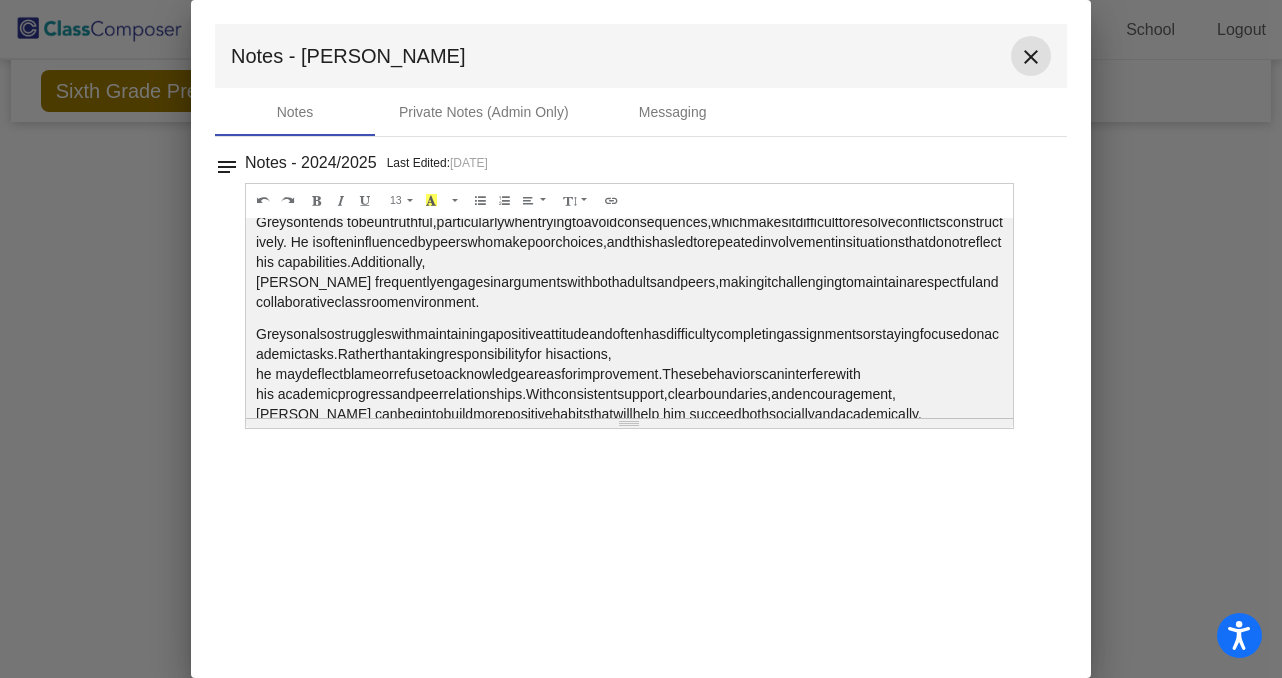 click on "close" at bounding box center (1031, 57) 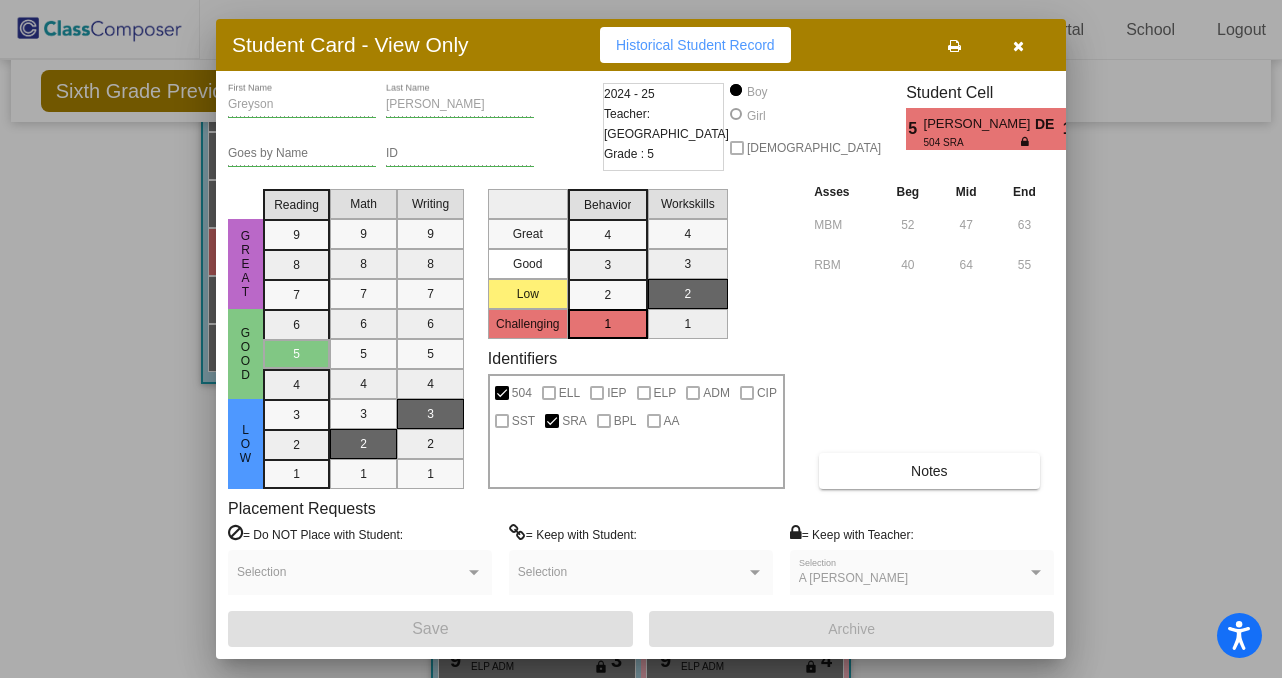 click at bounding box center [1018, 46] 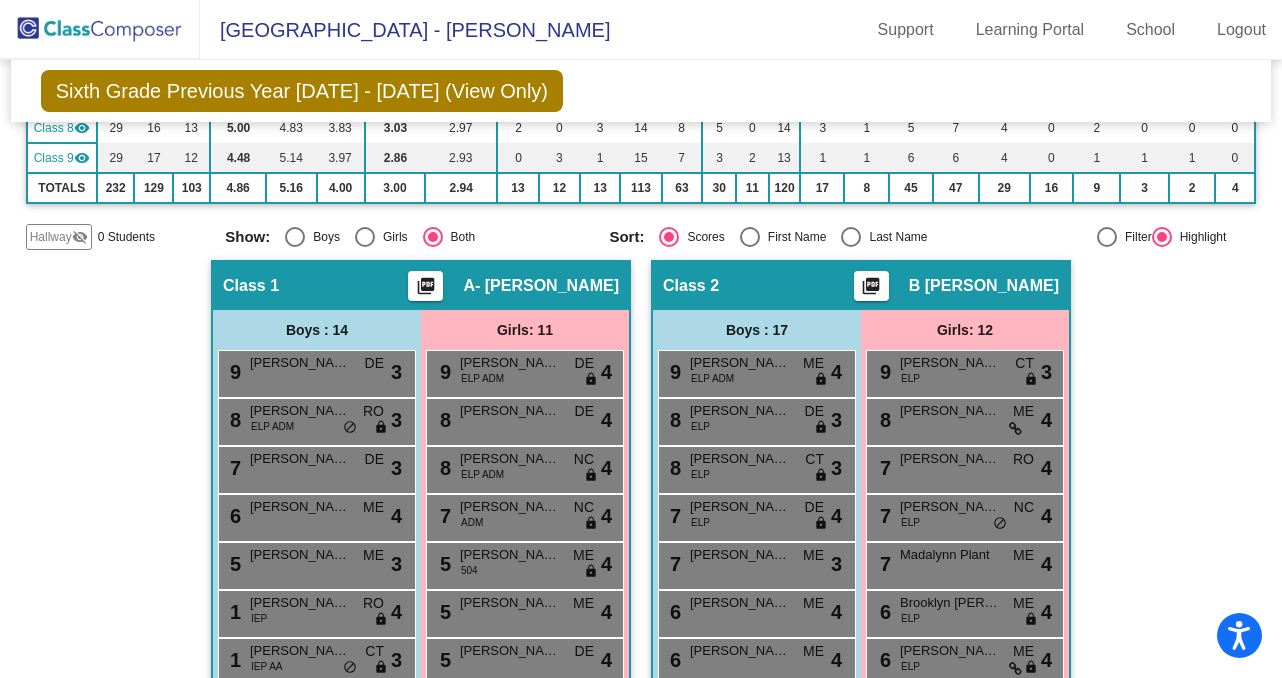 scroll, scrollTop: 0, scrollLeft: 0, axis: both 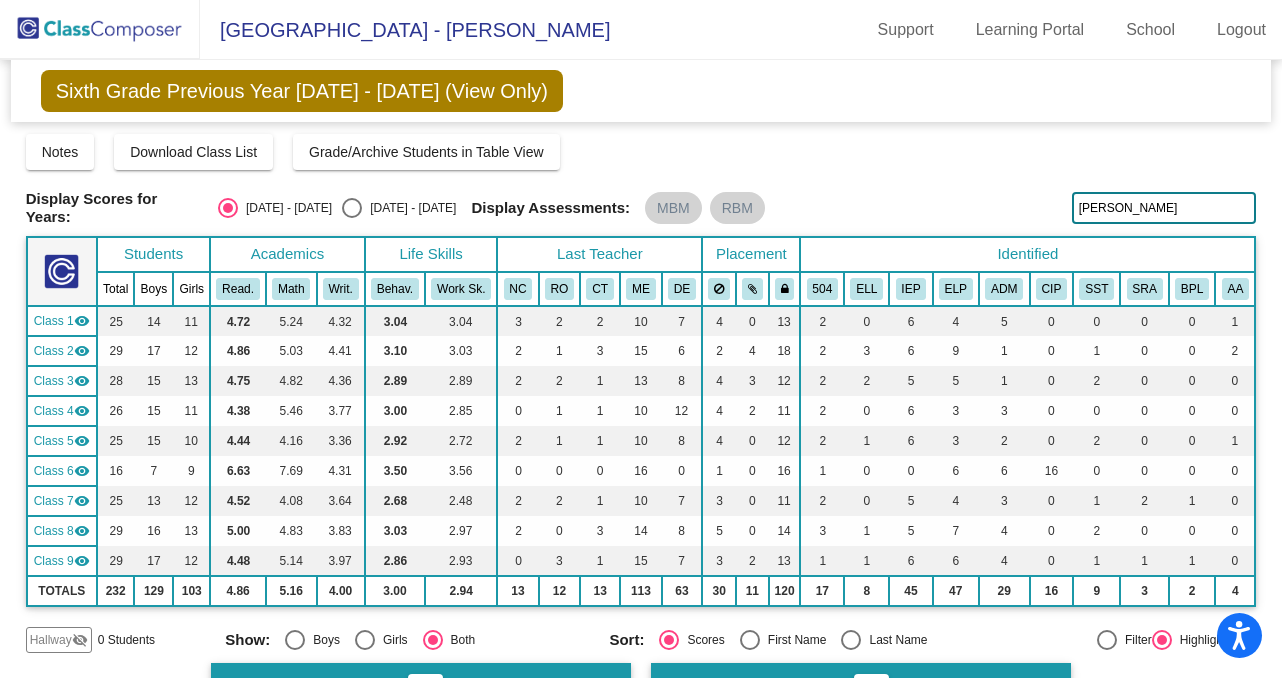 drag, startPoint x: 1127, startPoint y: 205, endPoint x: 1042, endPoint y: 197, distance: 85.37564 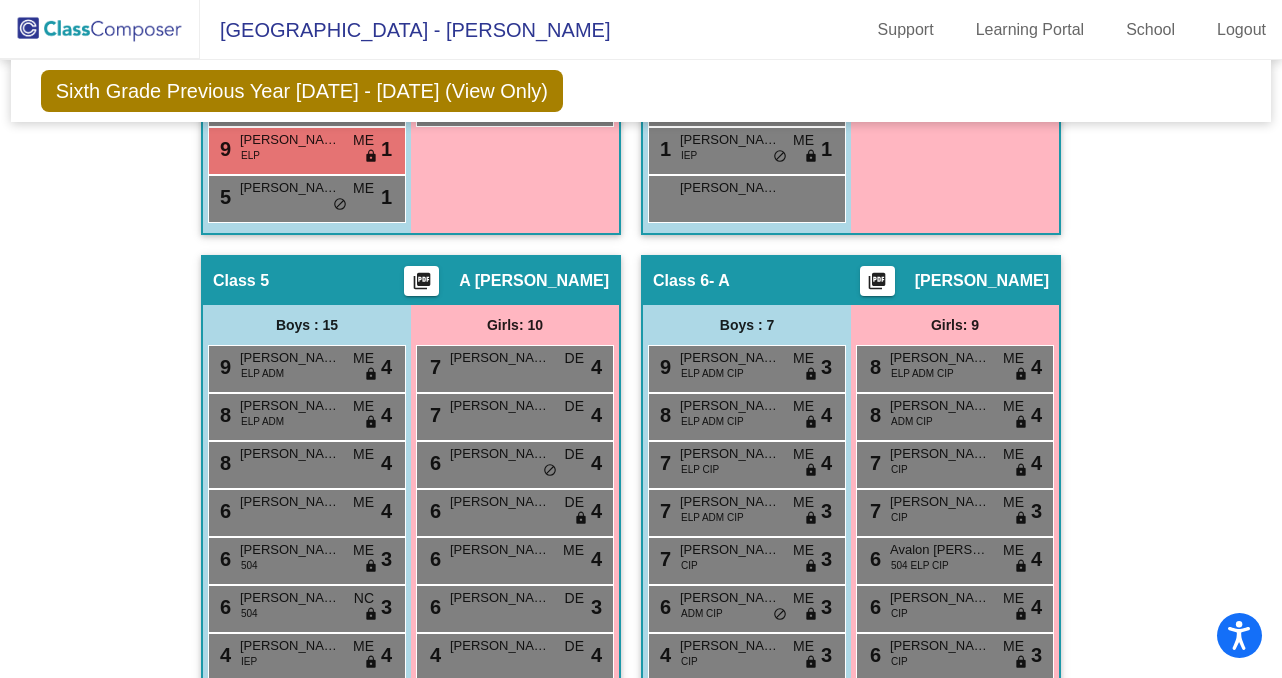 scroll, scrollTop: 2190, scrollLeft: 0, axis: vertical 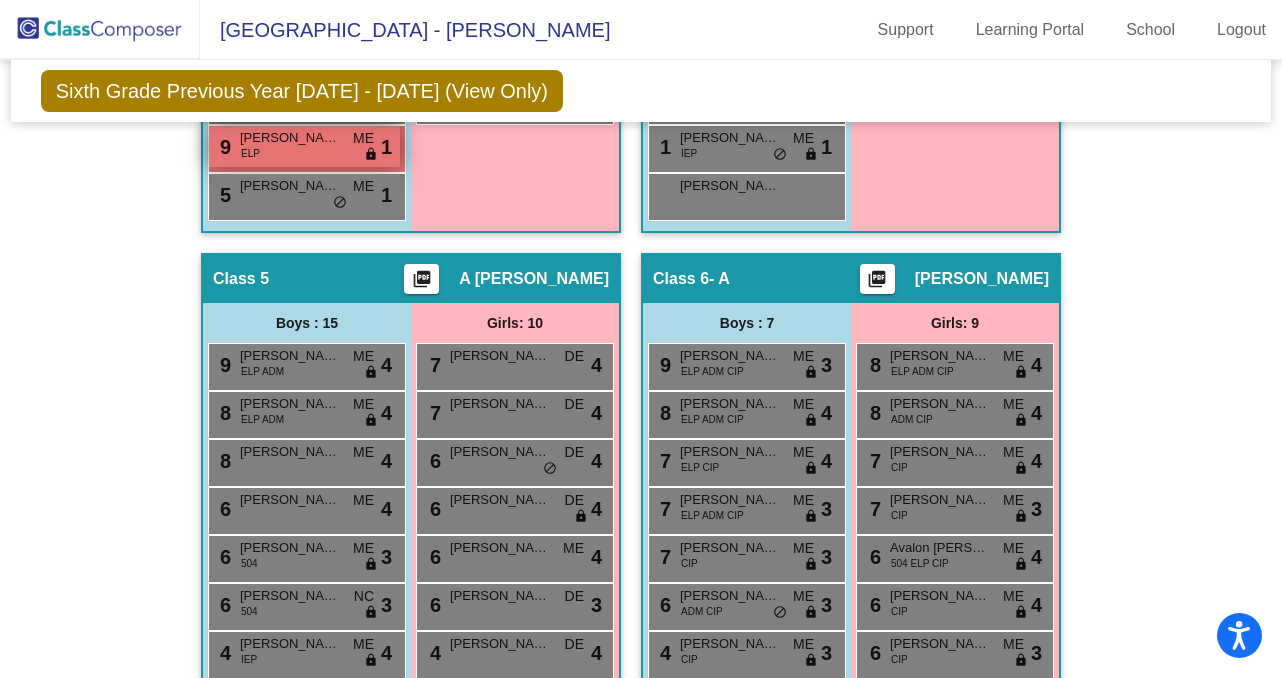 click on "Braylon Doshier" at bounding box center [290, 138] 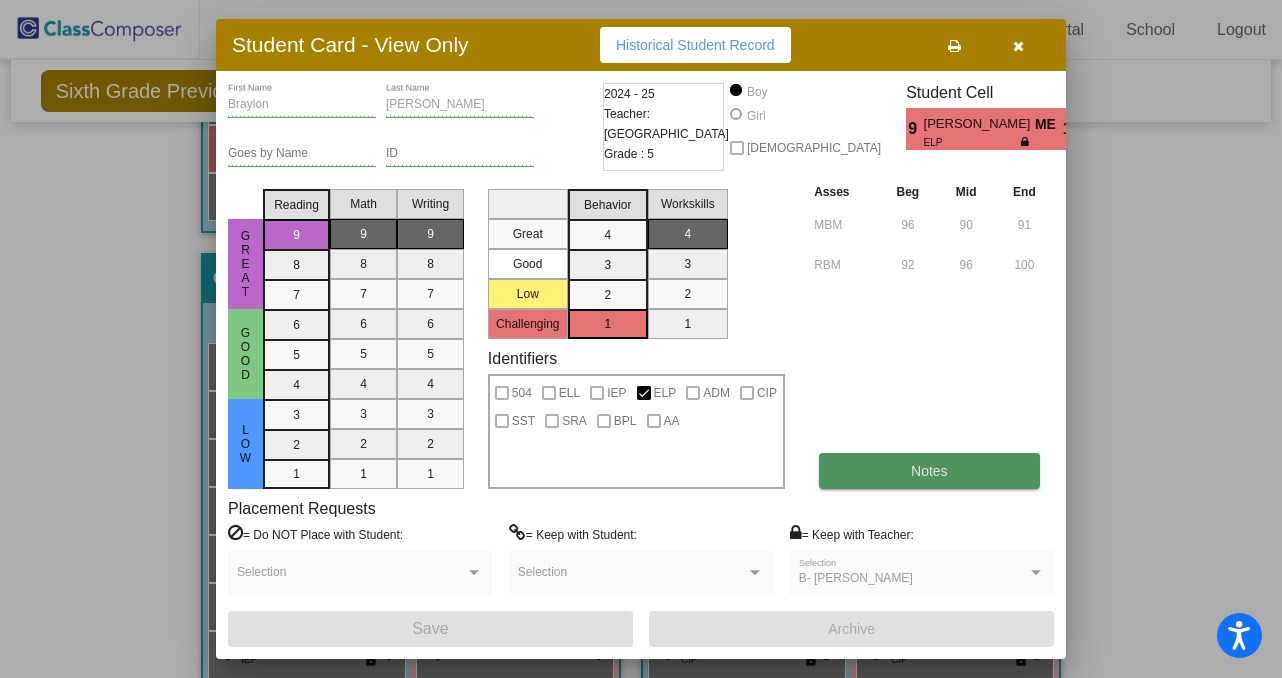 click on "Notes" at bounding box center [929, 471] 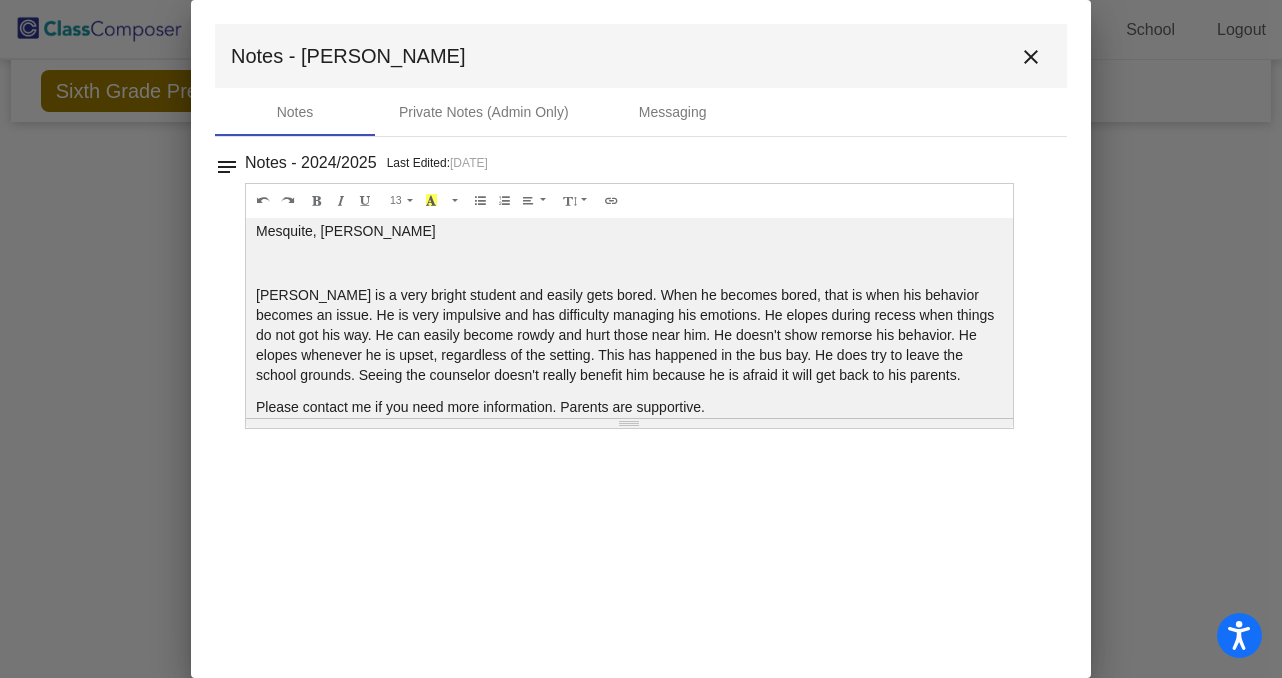scroll, scrollTop: 5, scrollLeft: 0, axis: vertical 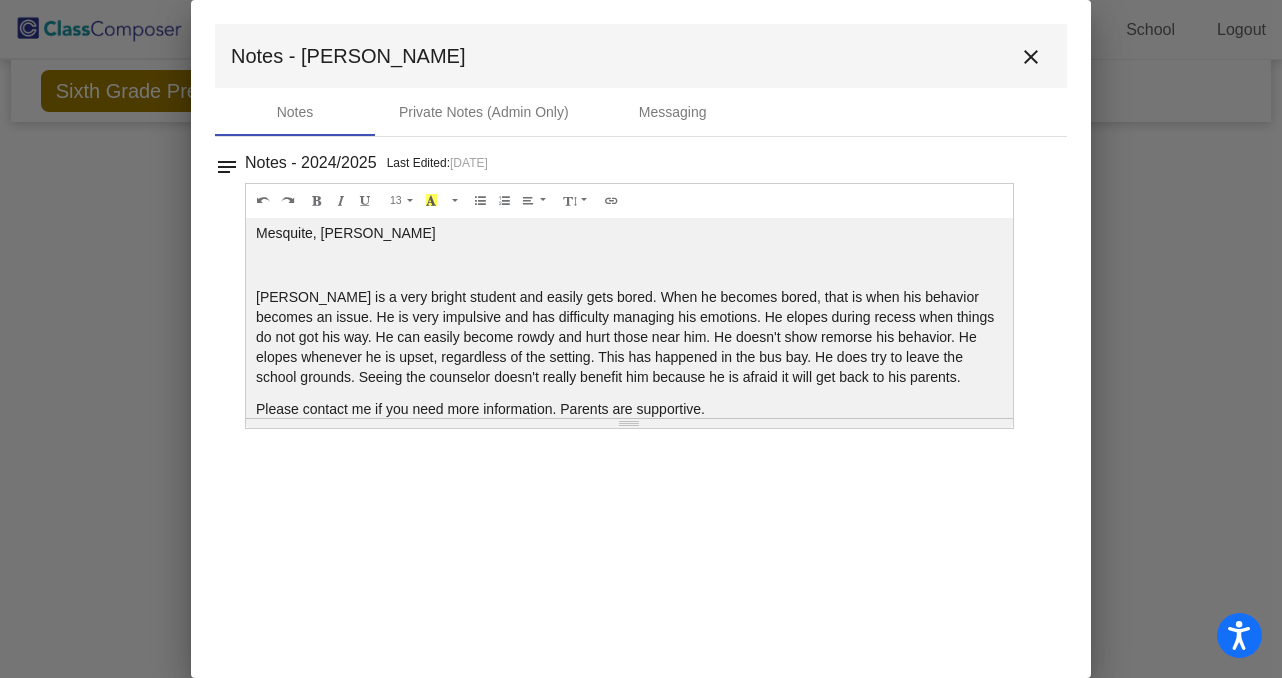 click on "close" at bounding box center (1031, 57) 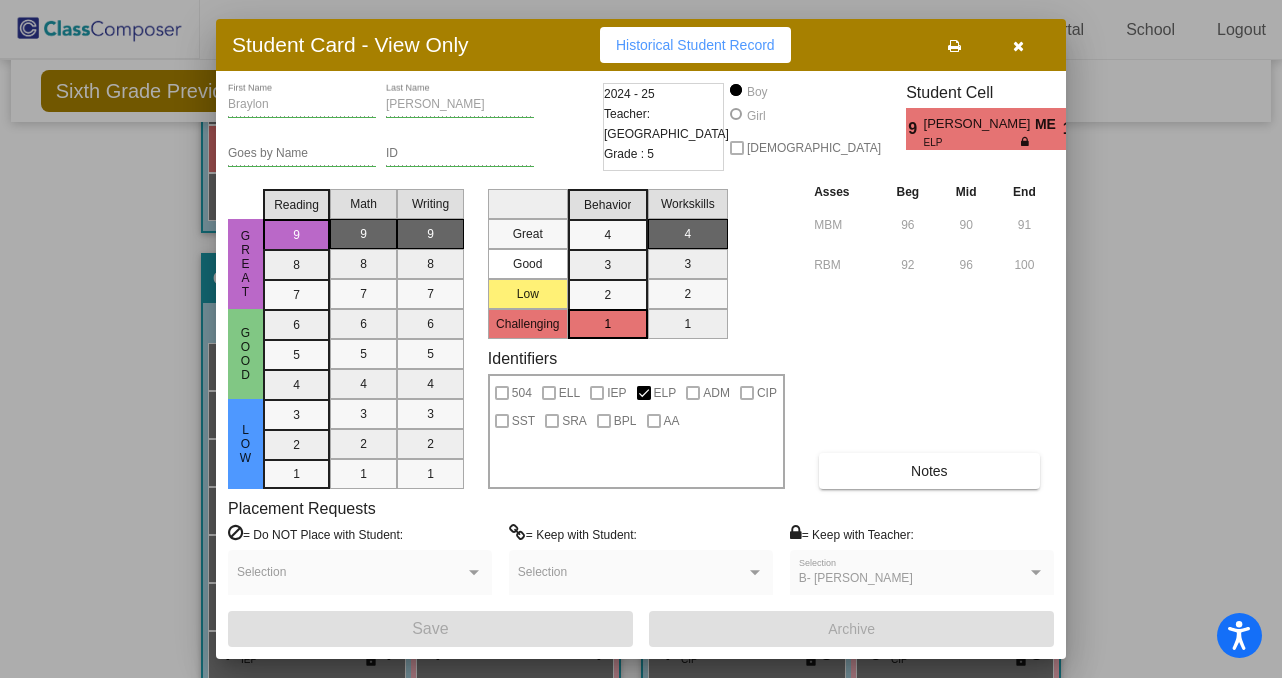 click at bounding box center [1018, 46] 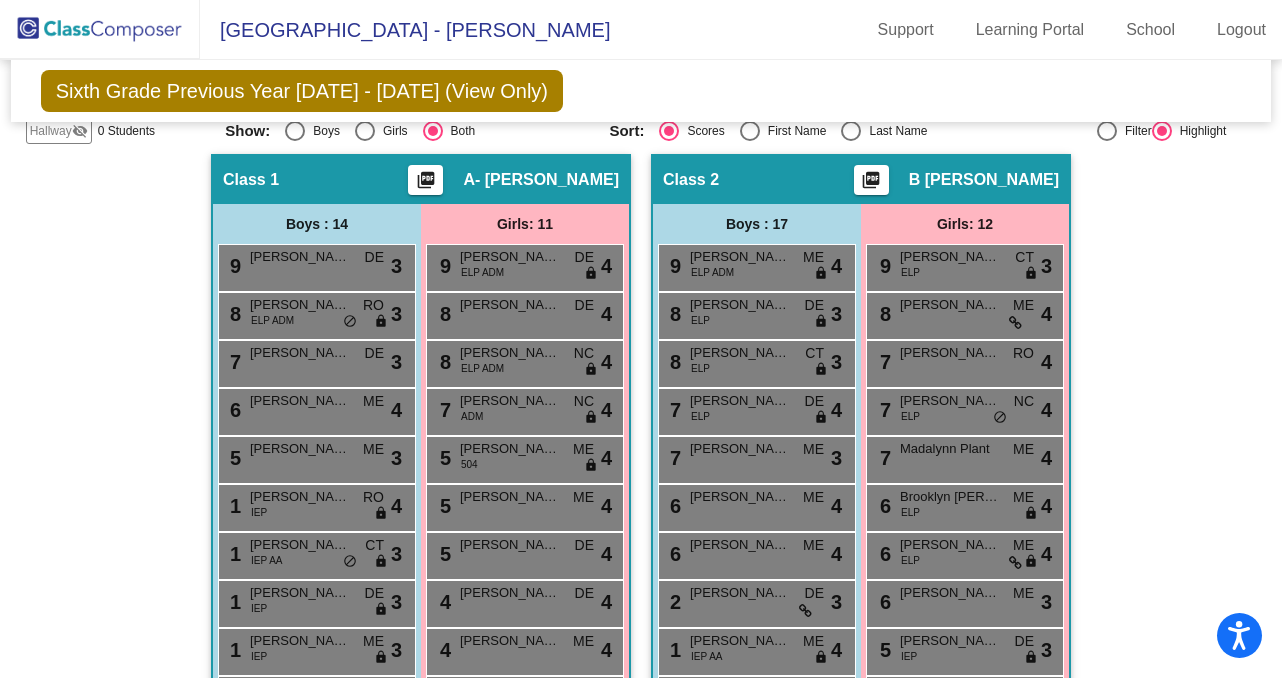 scroll, scrollTop: 0, scrollLeft: 0, axis: both 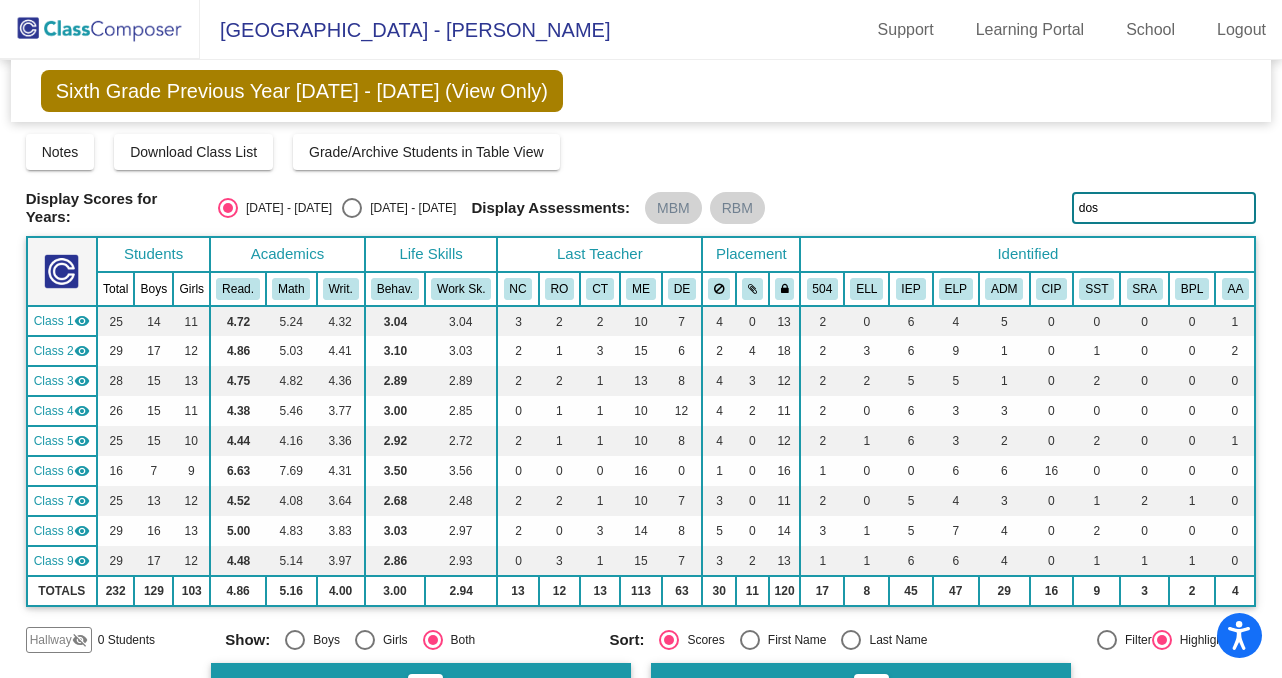 drag, startPoint x: 1109, startPoint y: 206, endPoint x: 1016, endPoint y: 201, distance: 93.13431 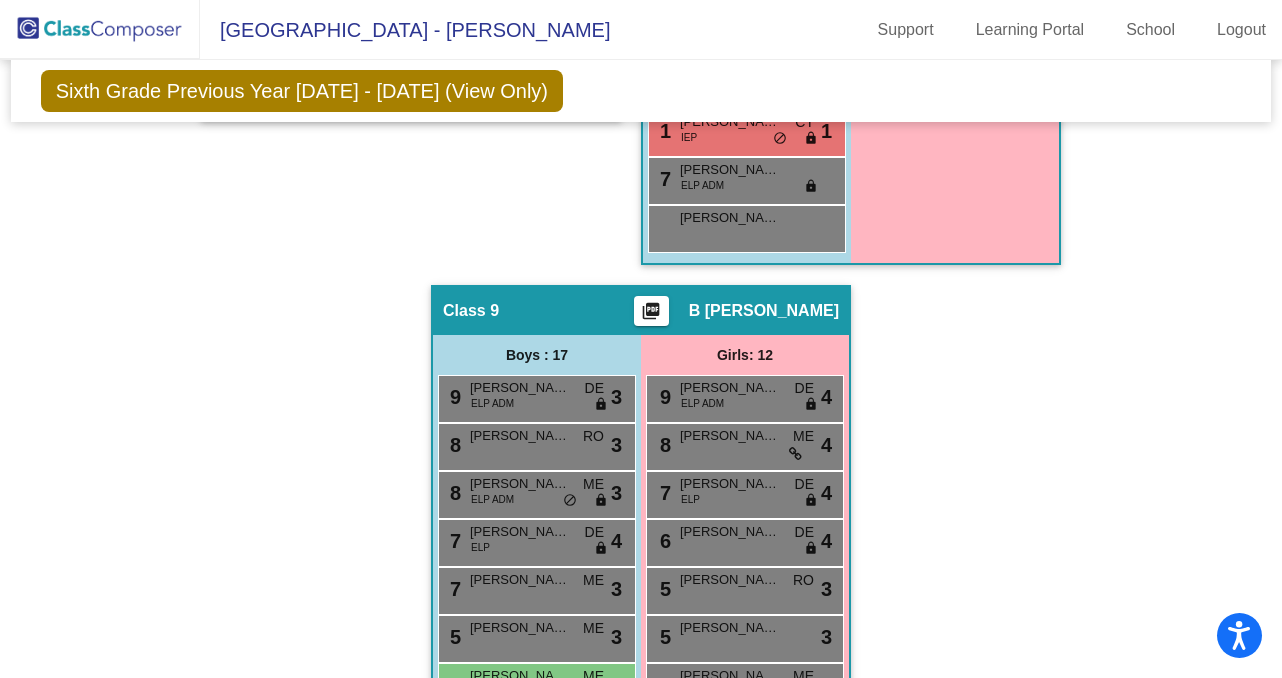 scroll, scrollTop: 3887, scrollLeft: 0, axis: vertical 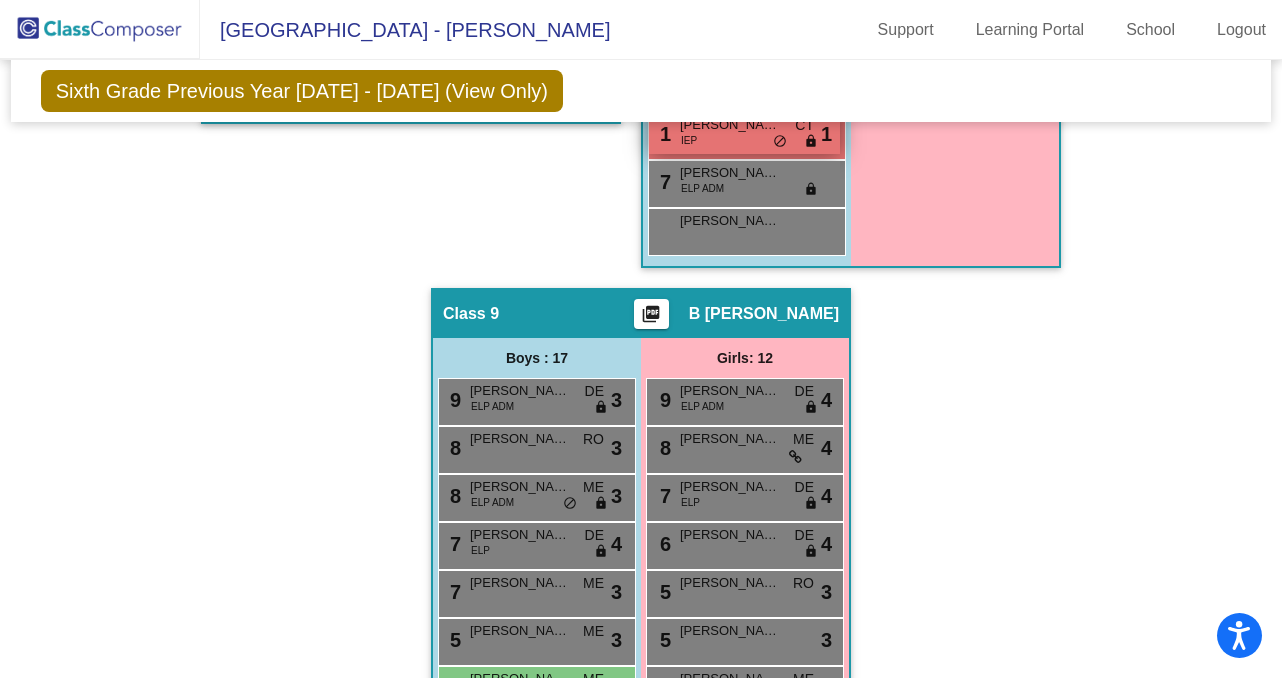 type on "sanc" 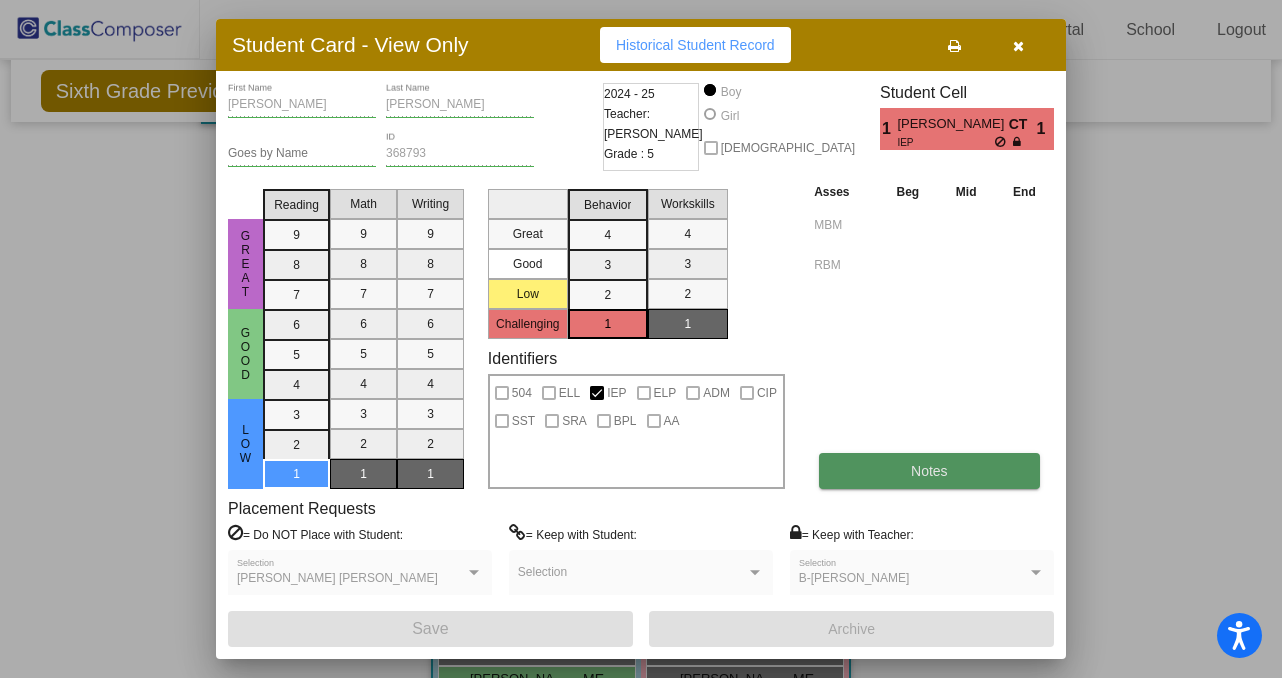 click on "Notes" at bounding box center (929, 471) 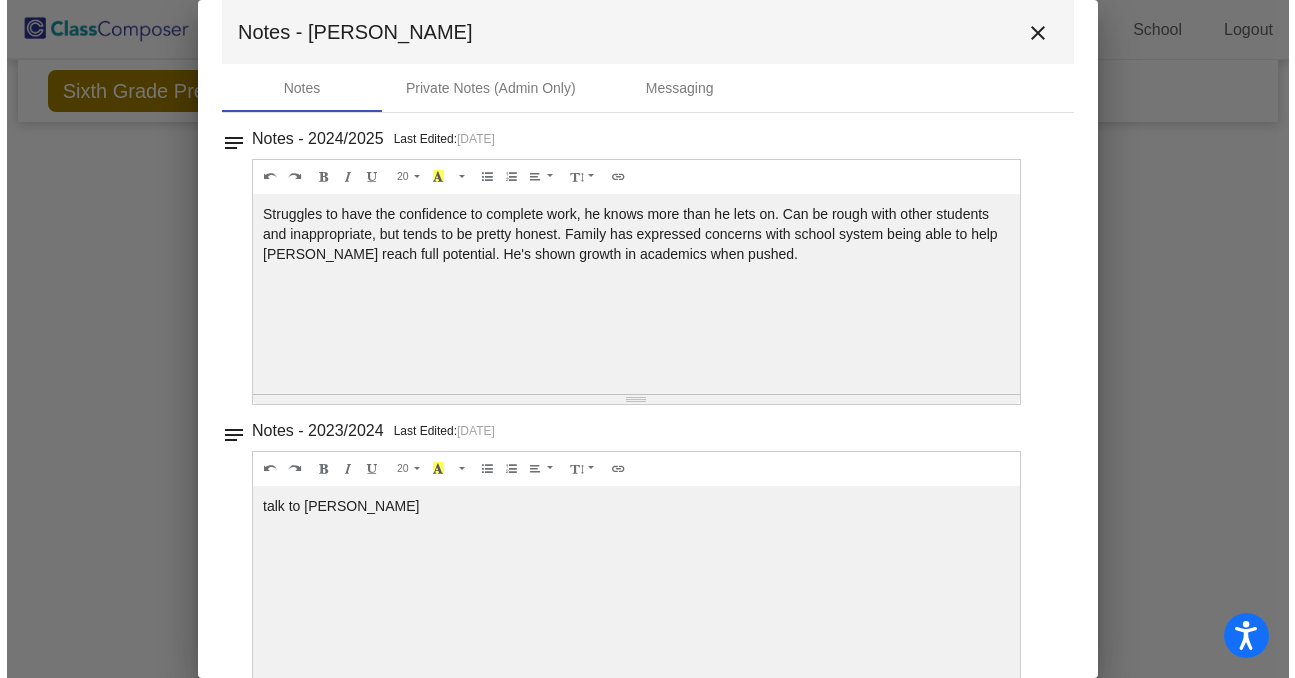 scroll, scrollTop: 0, scrollLeft: 0, axis: both 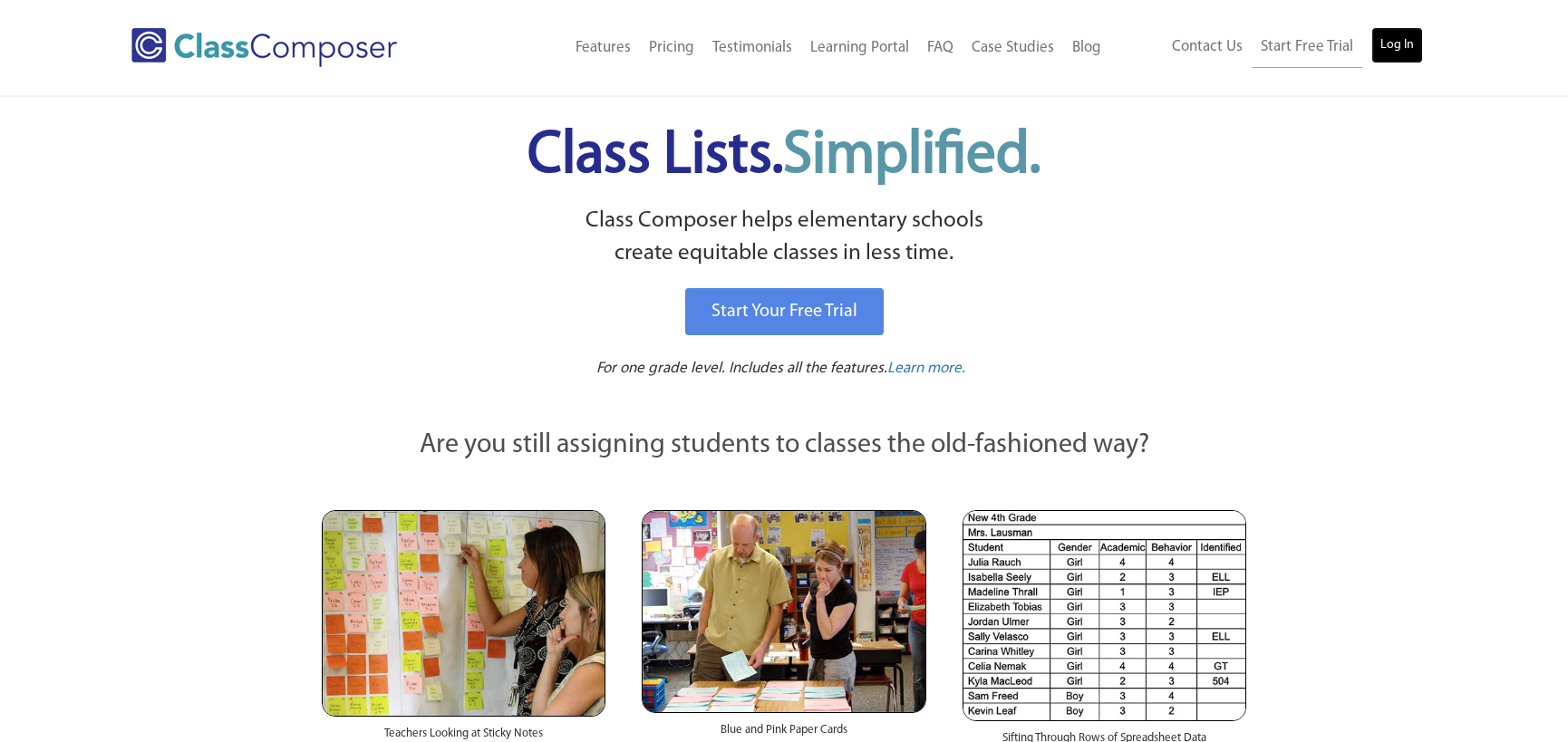 click on "Log In" at bounding box center [1397, 45] 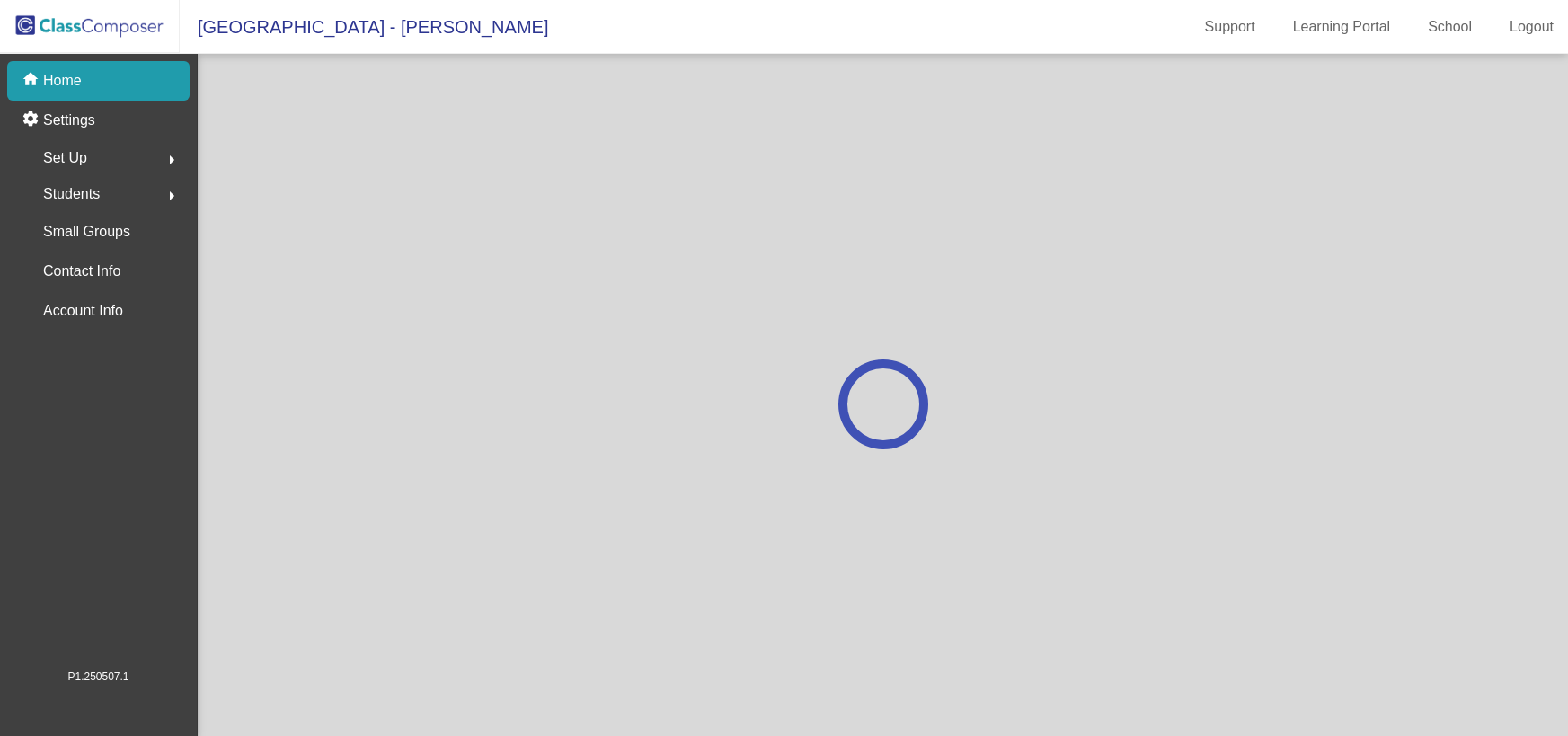 scroll, scrollTop: 0, scrollLeft: 0, axis: both 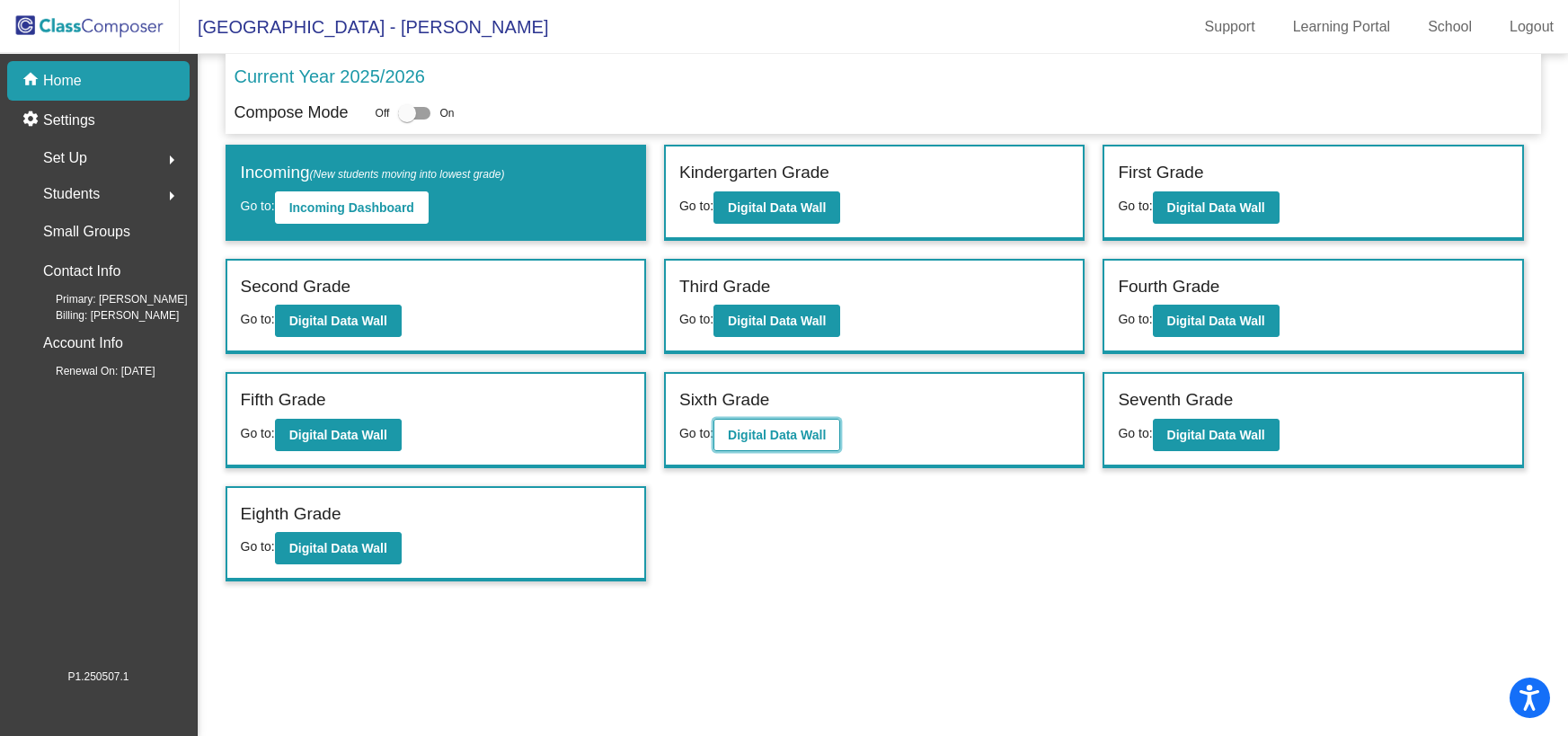 click on "Digital Data Wall" 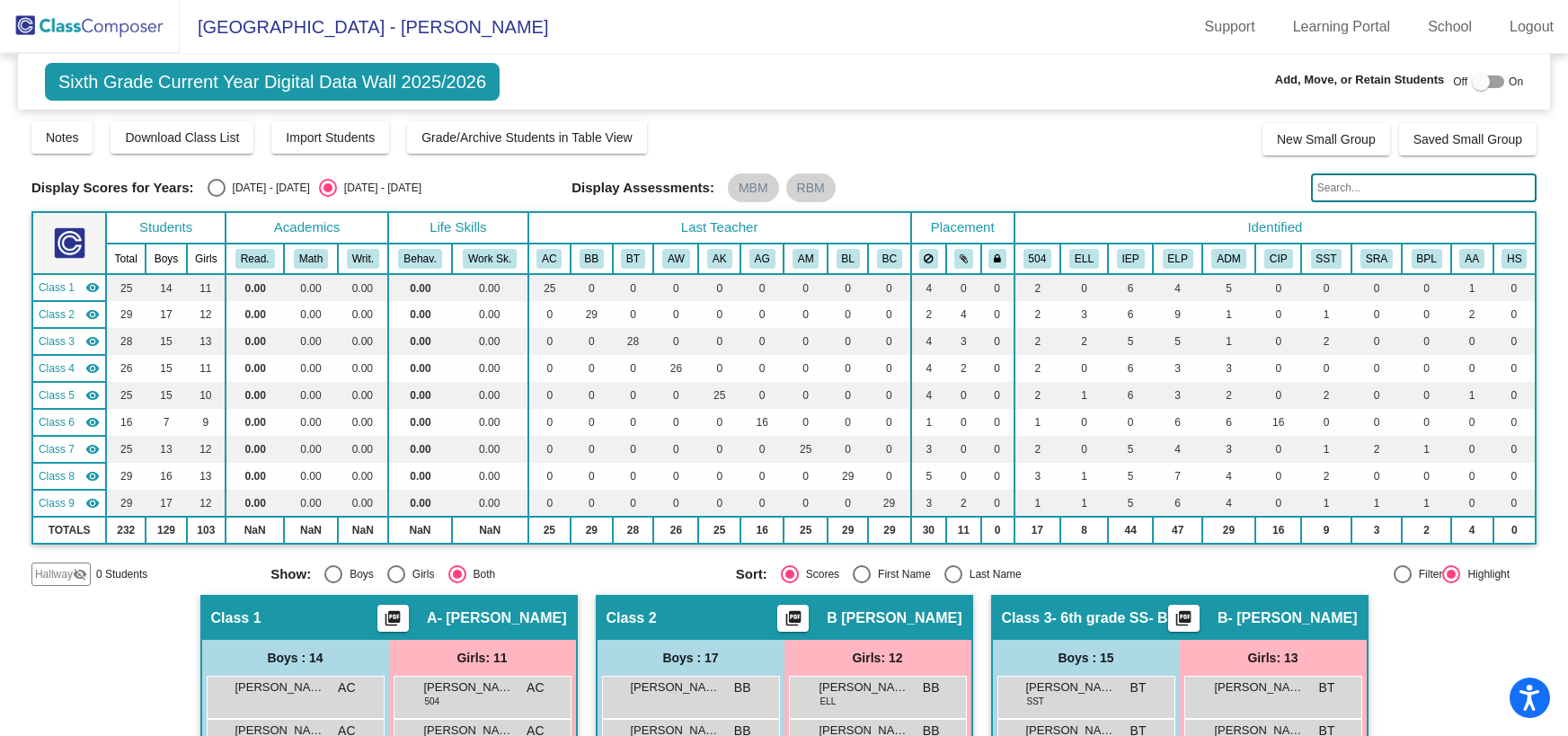 scroll, scrollTop: 0, scrollLeft: 0, axis: both 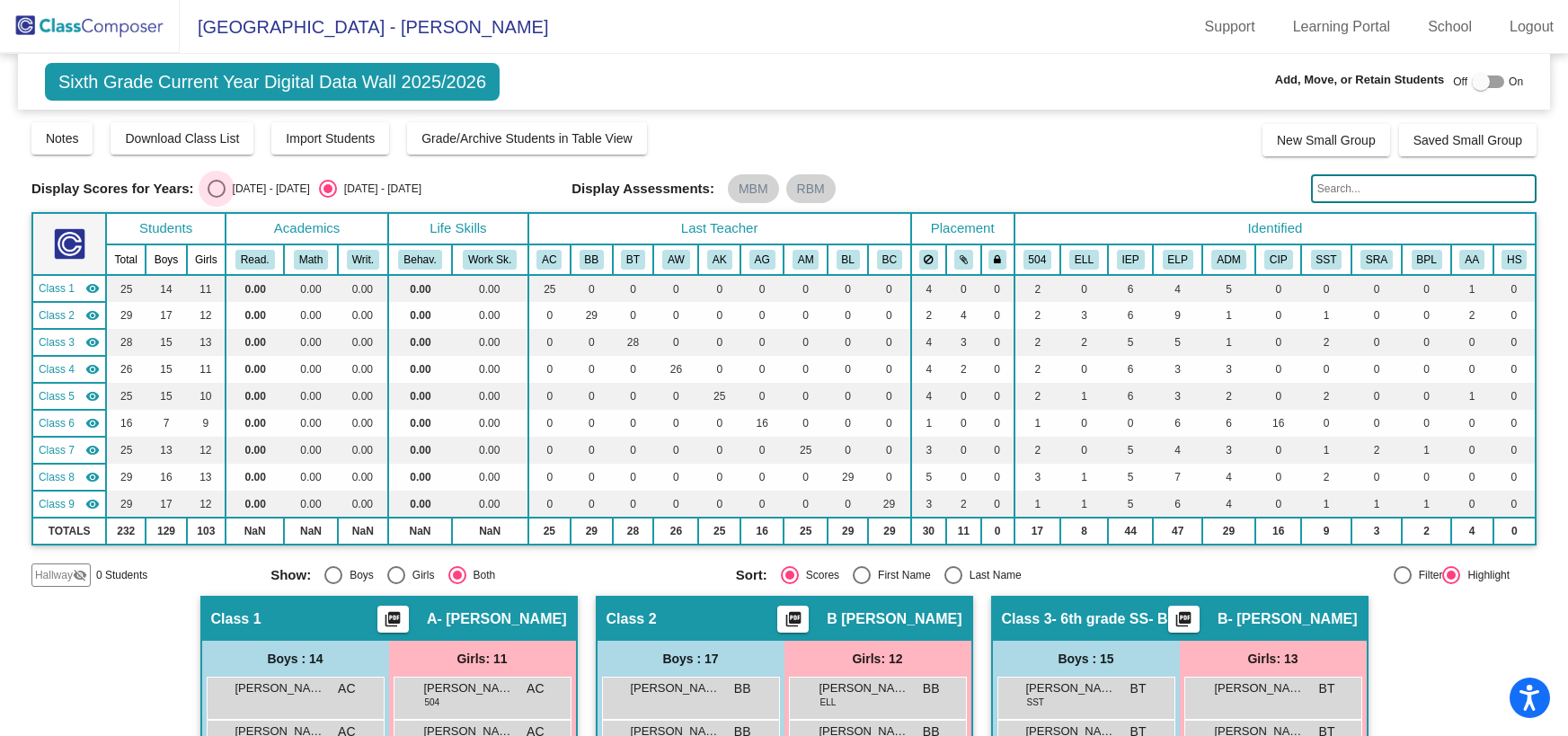 click at bounding box center (217, 189) 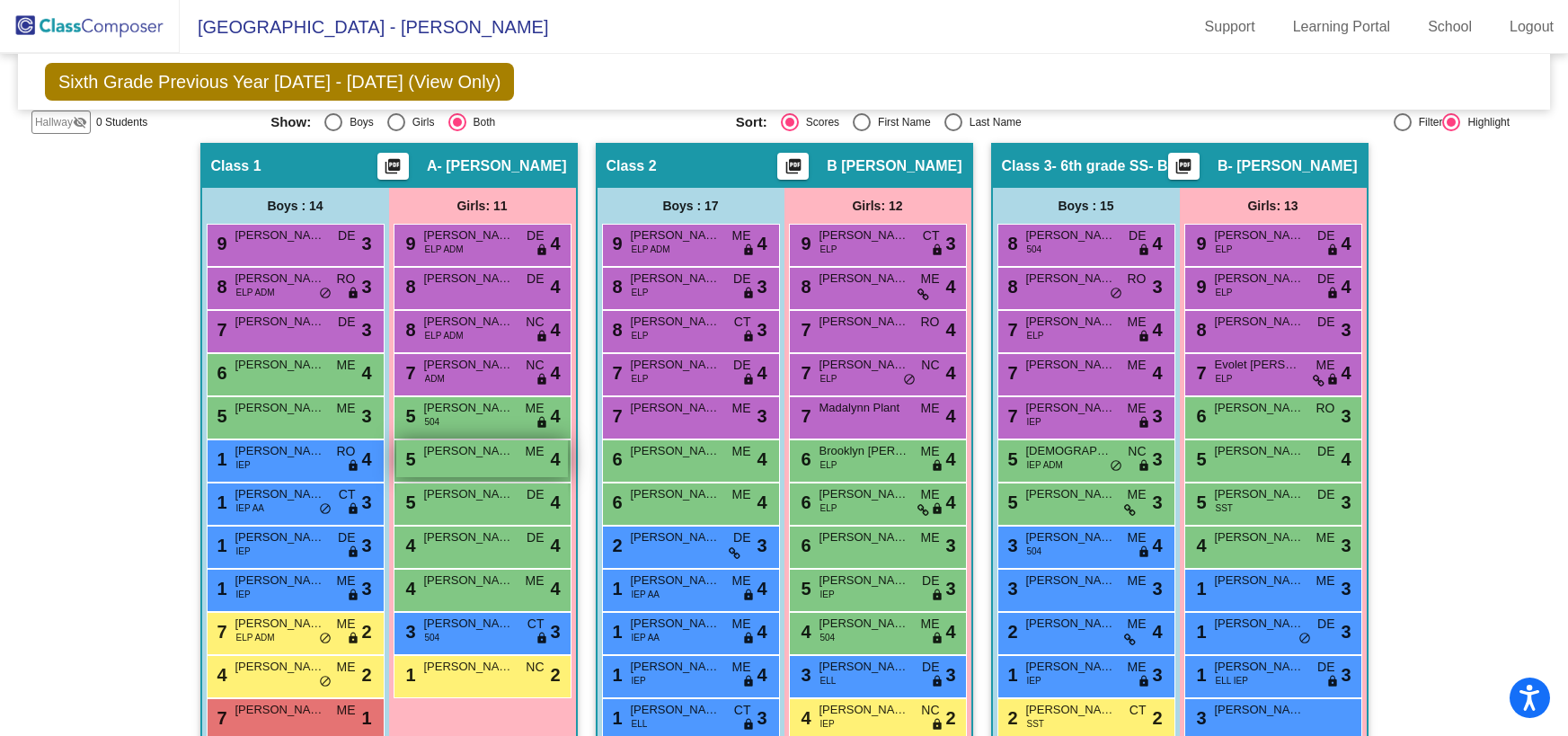 scroll, scrollTop: 452, scrollLeft: 0, axis: vertical 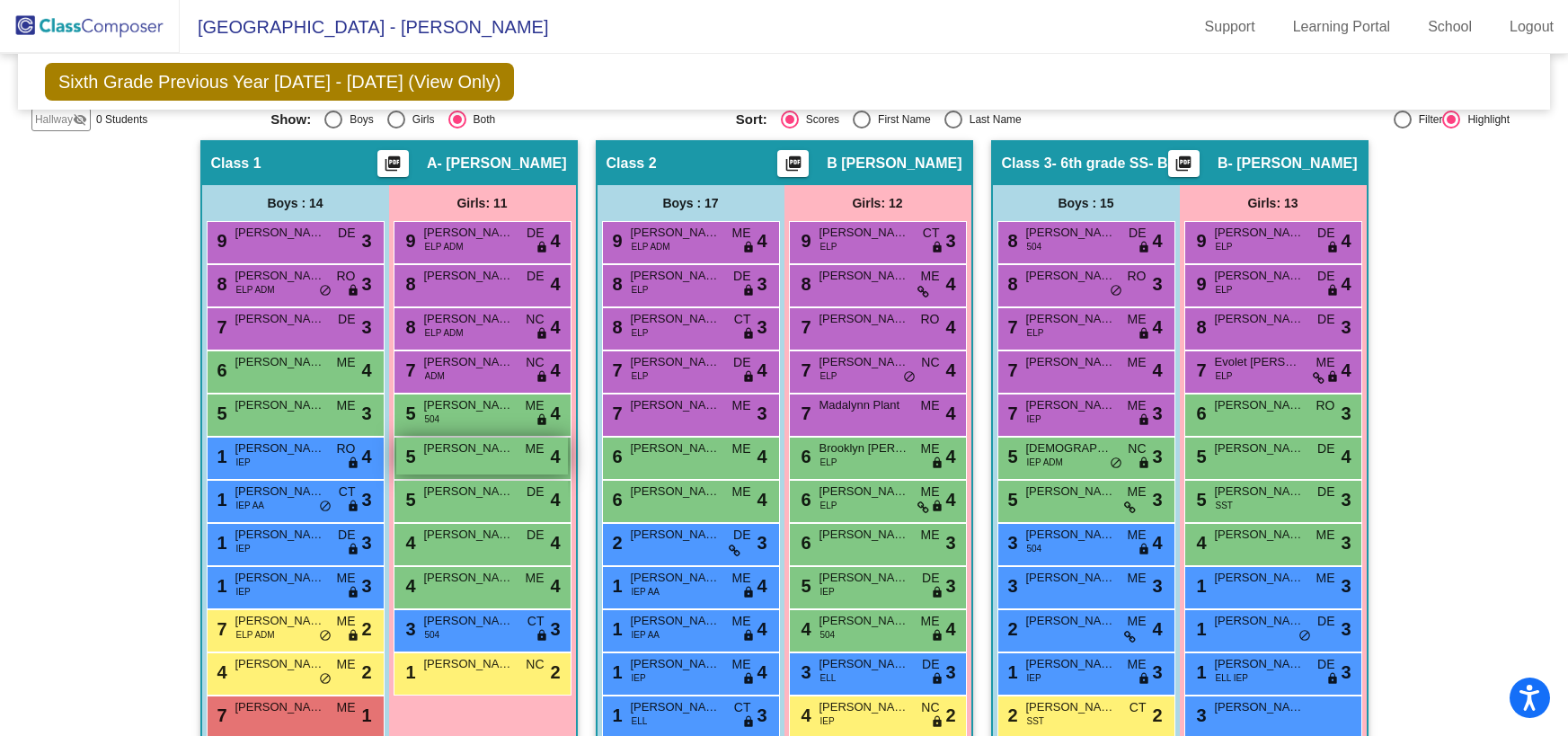 click on "5 Jayllinn Yepiz ME lock do_not_disturb_alt 4" at bounding box center (482, 456) 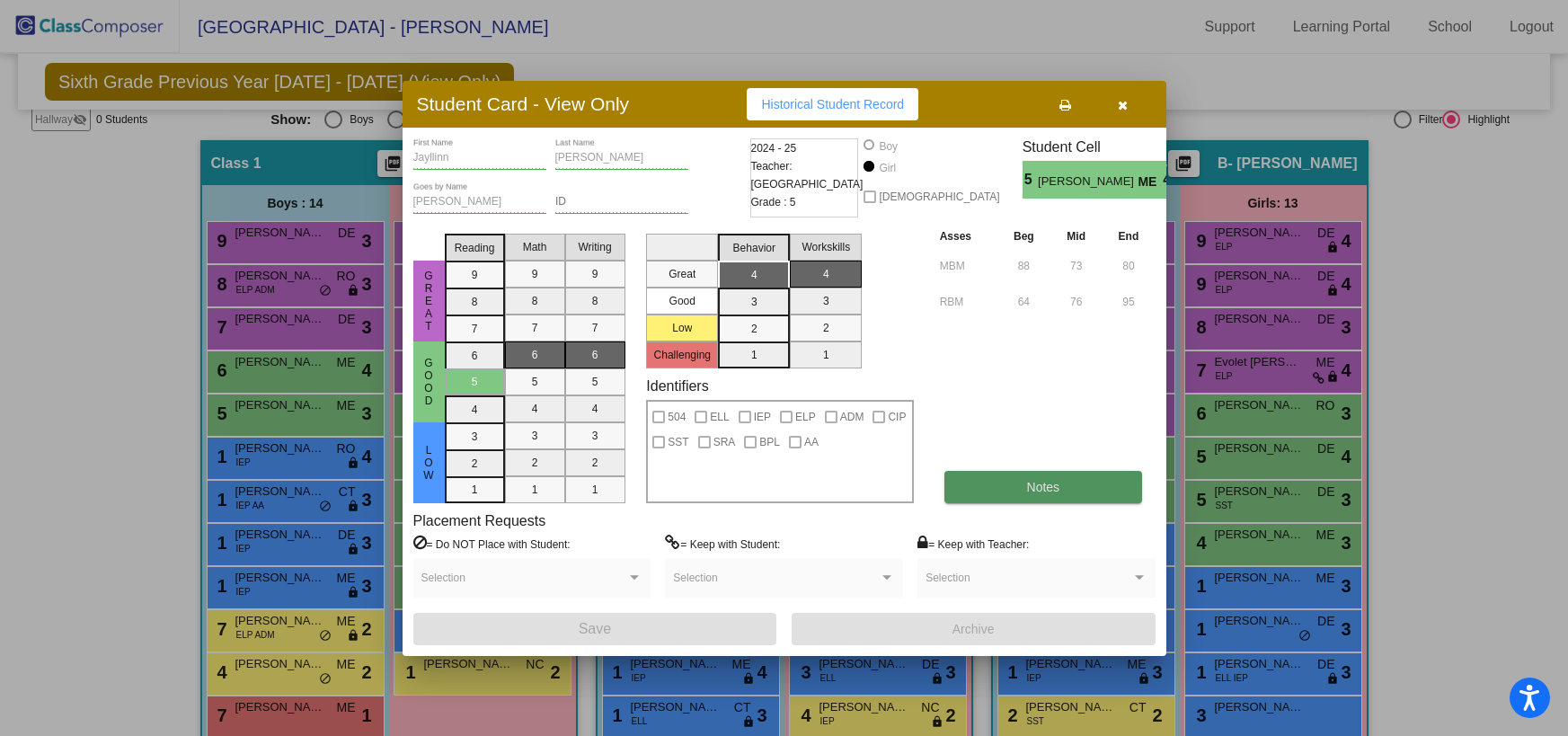 click on "Notes" at bounding box center [1043, 487] 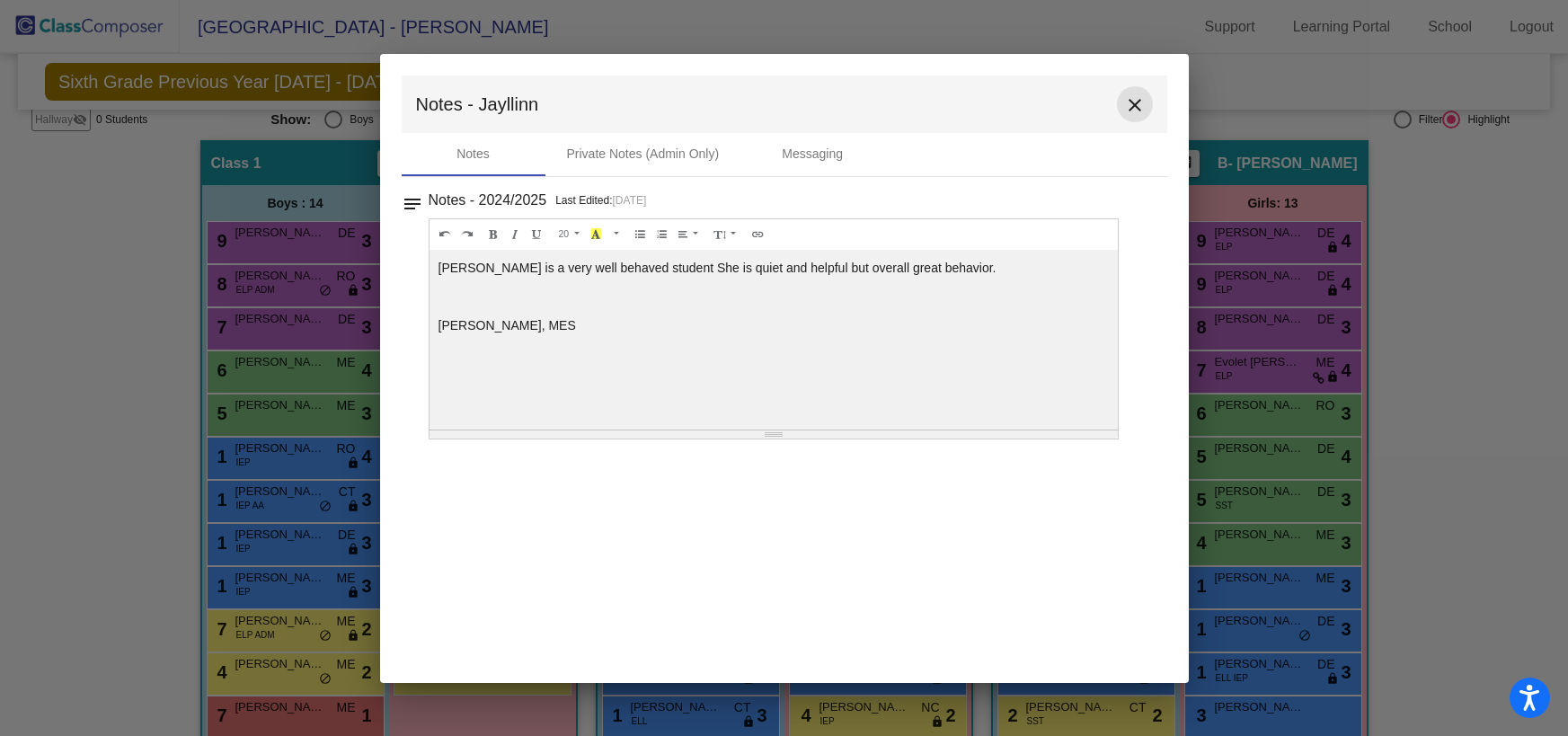 click on "close" at bounding box center (1135, 105) 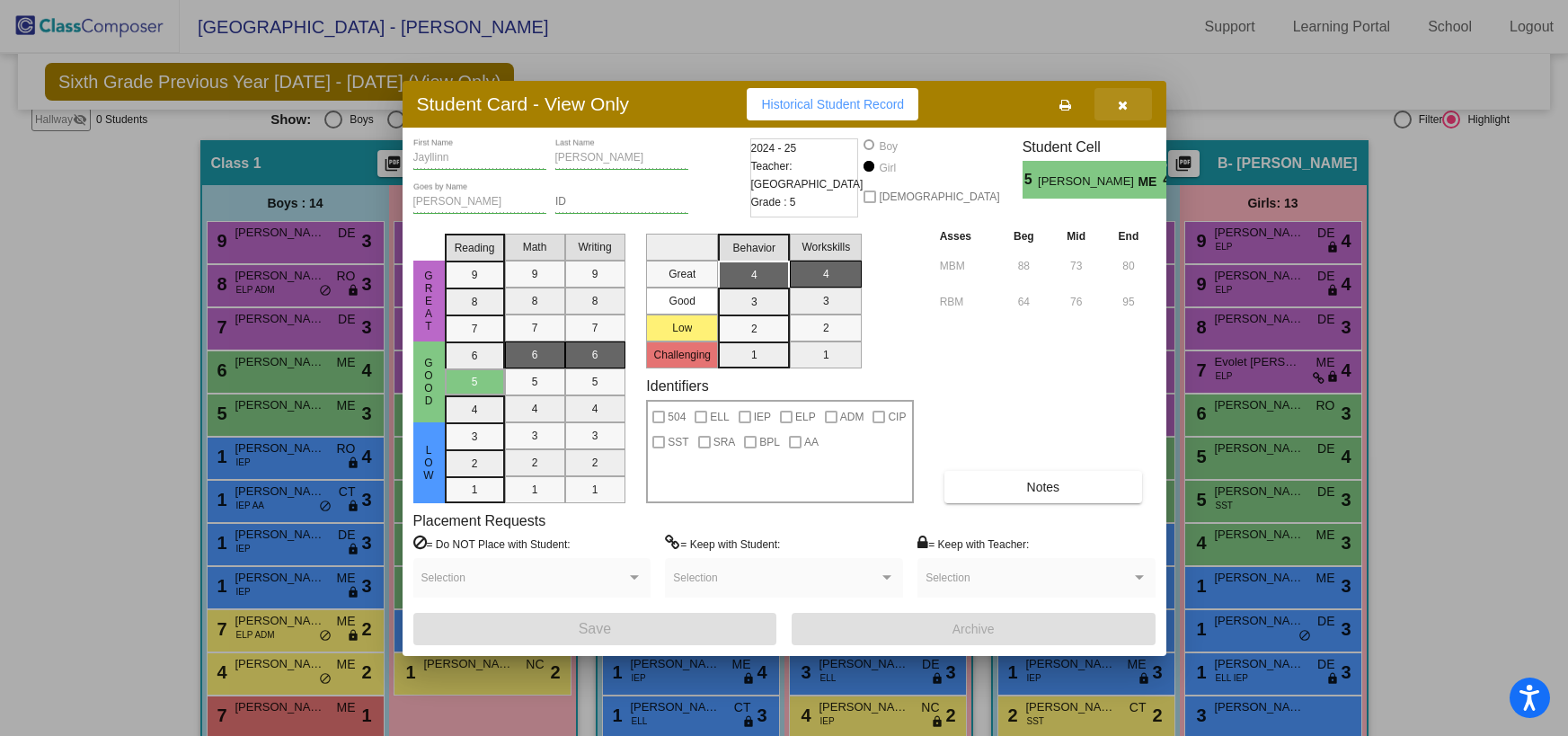 click at bounding box center (1122, 105) 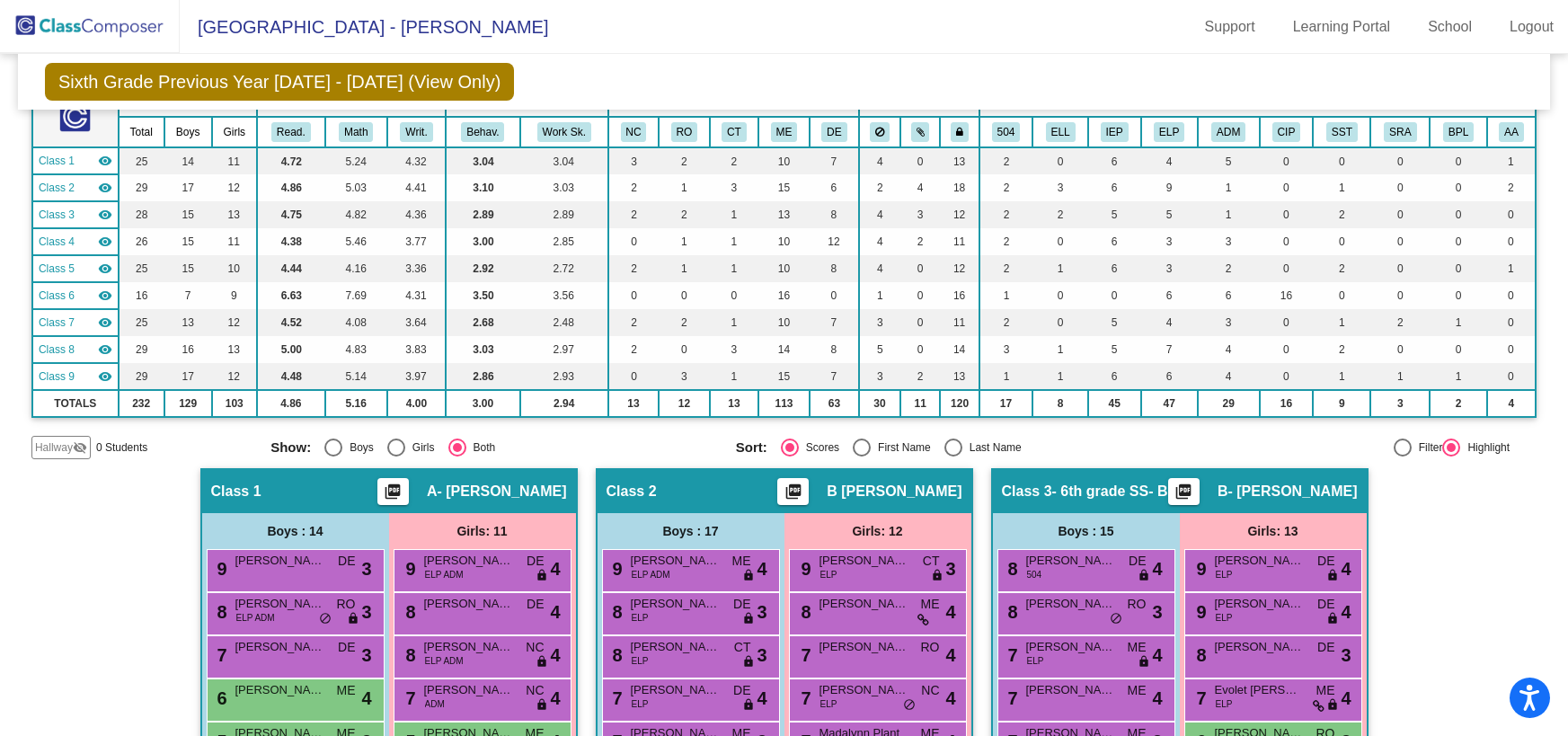 scroll, scrollTop: 123, scrollLeft: 0, axis: vertical 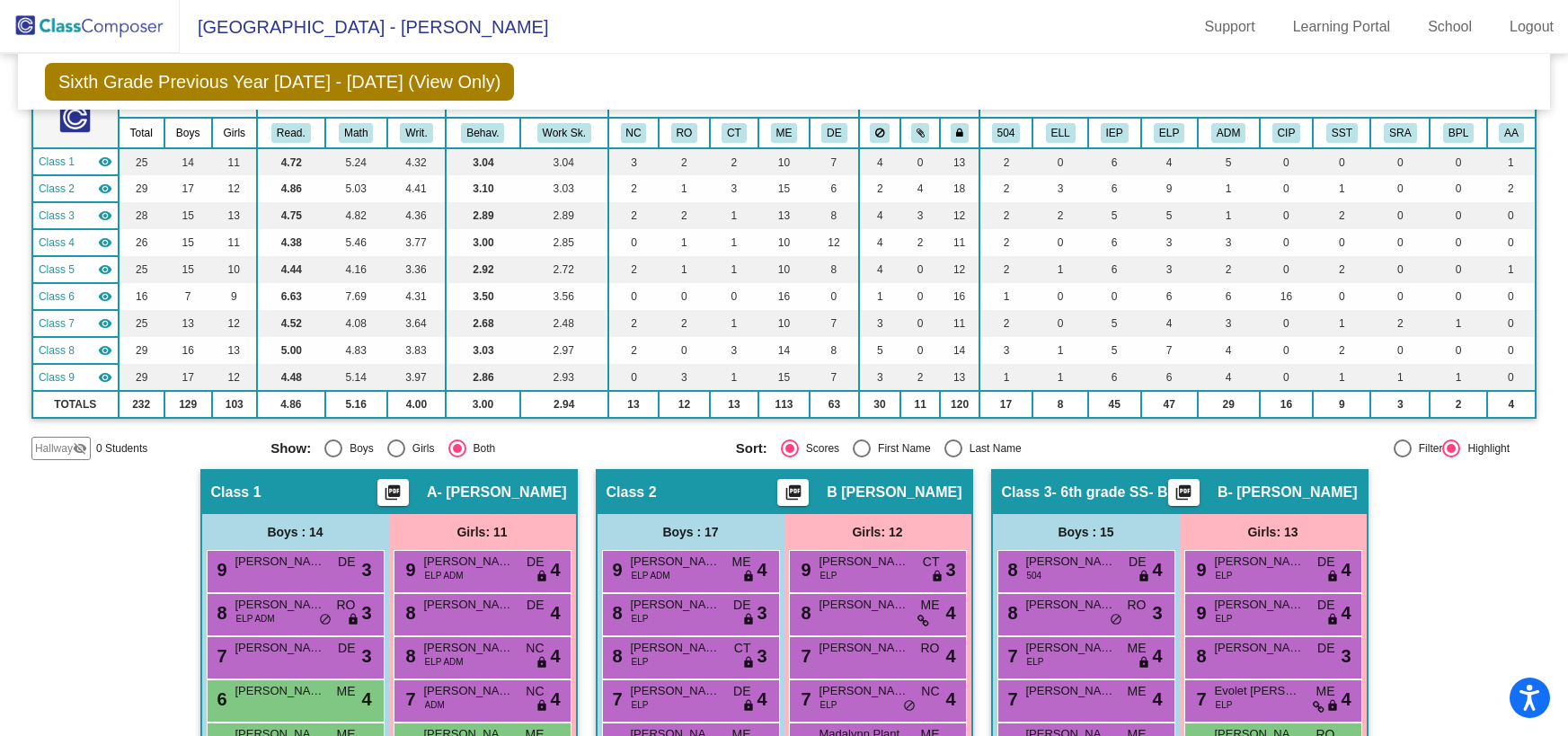 click 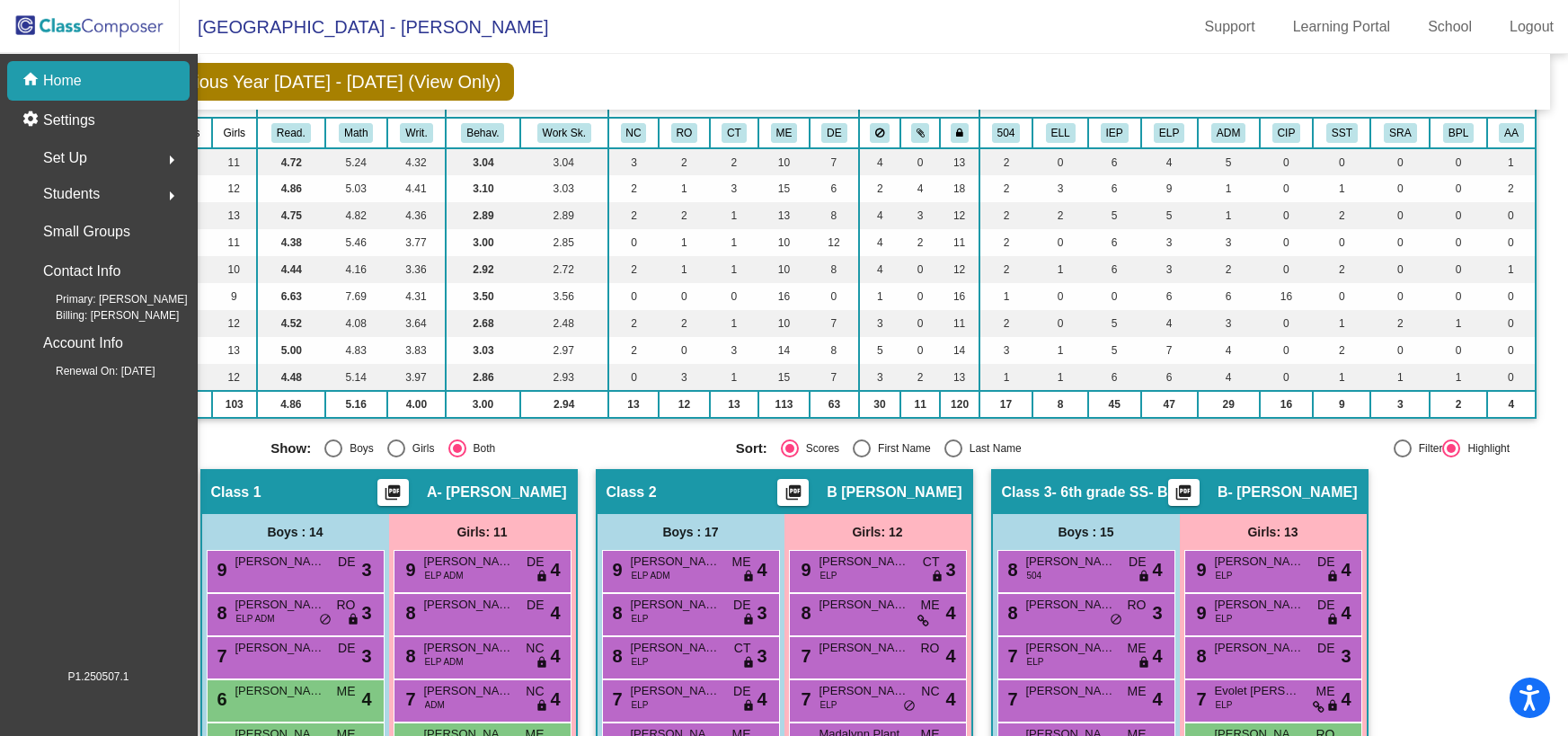 scroll, scrollTop: 0, scrollLeft: 0, axis: both 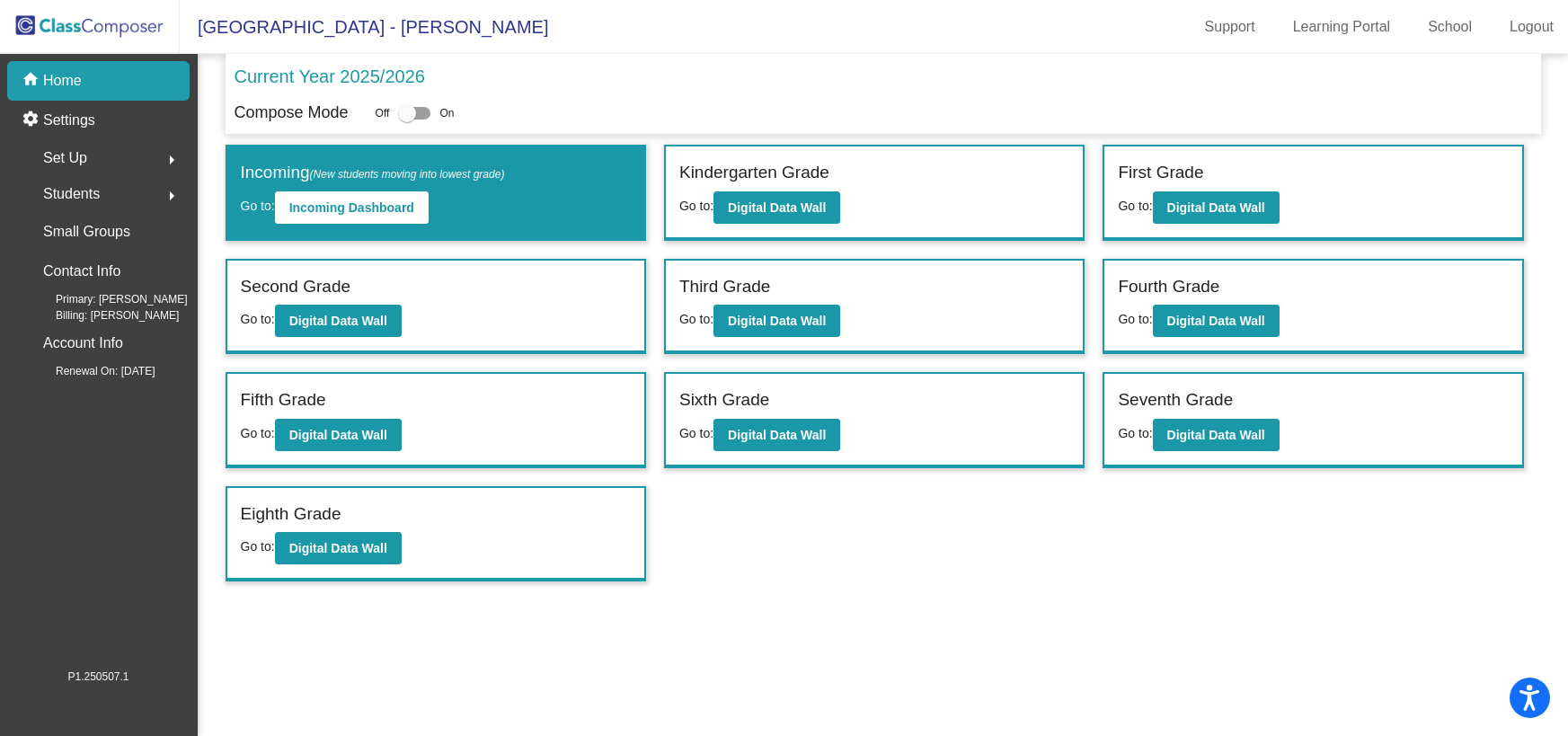 click on "Set Up" 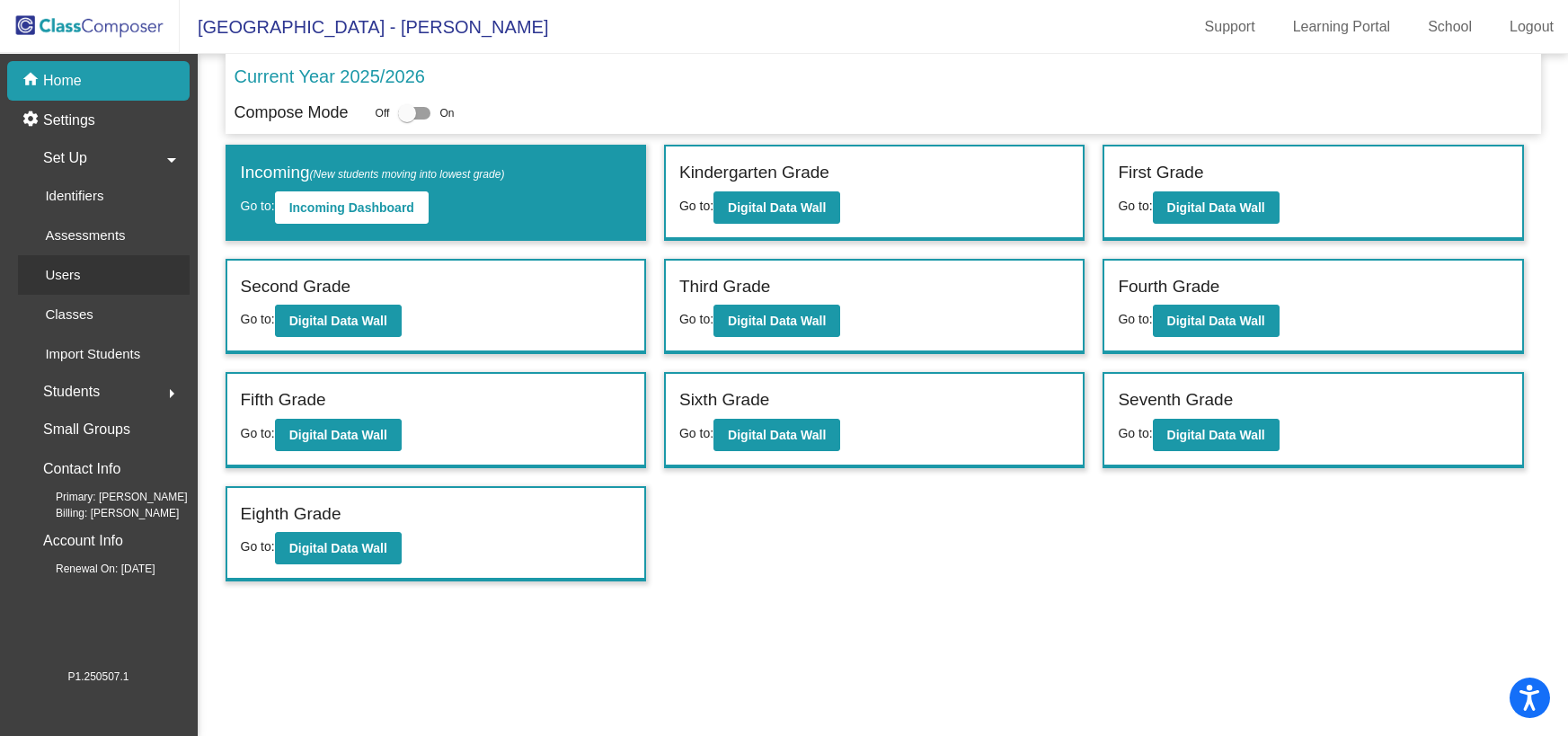 click on "Users" 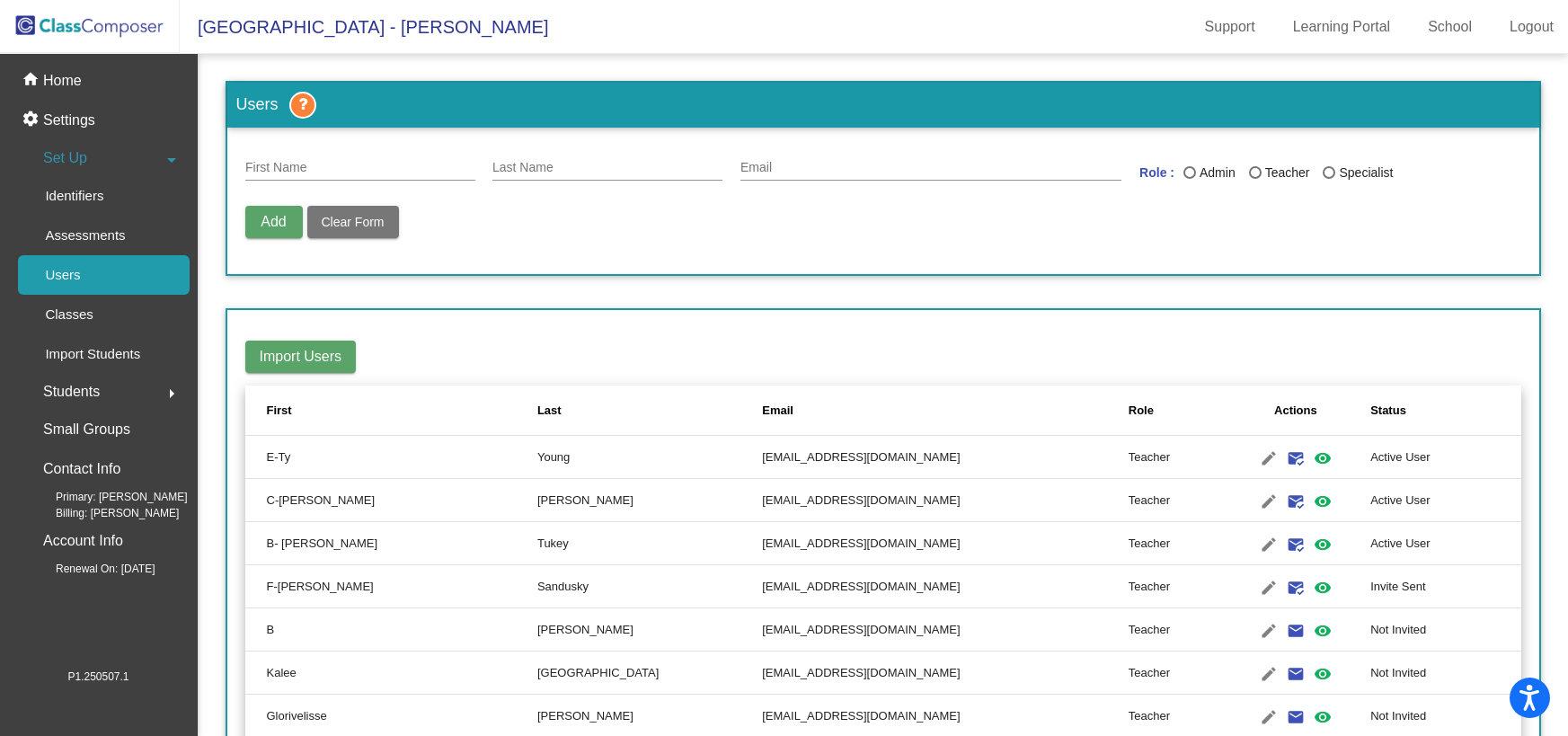 click on "First Name" at bounding box center [360, 168] 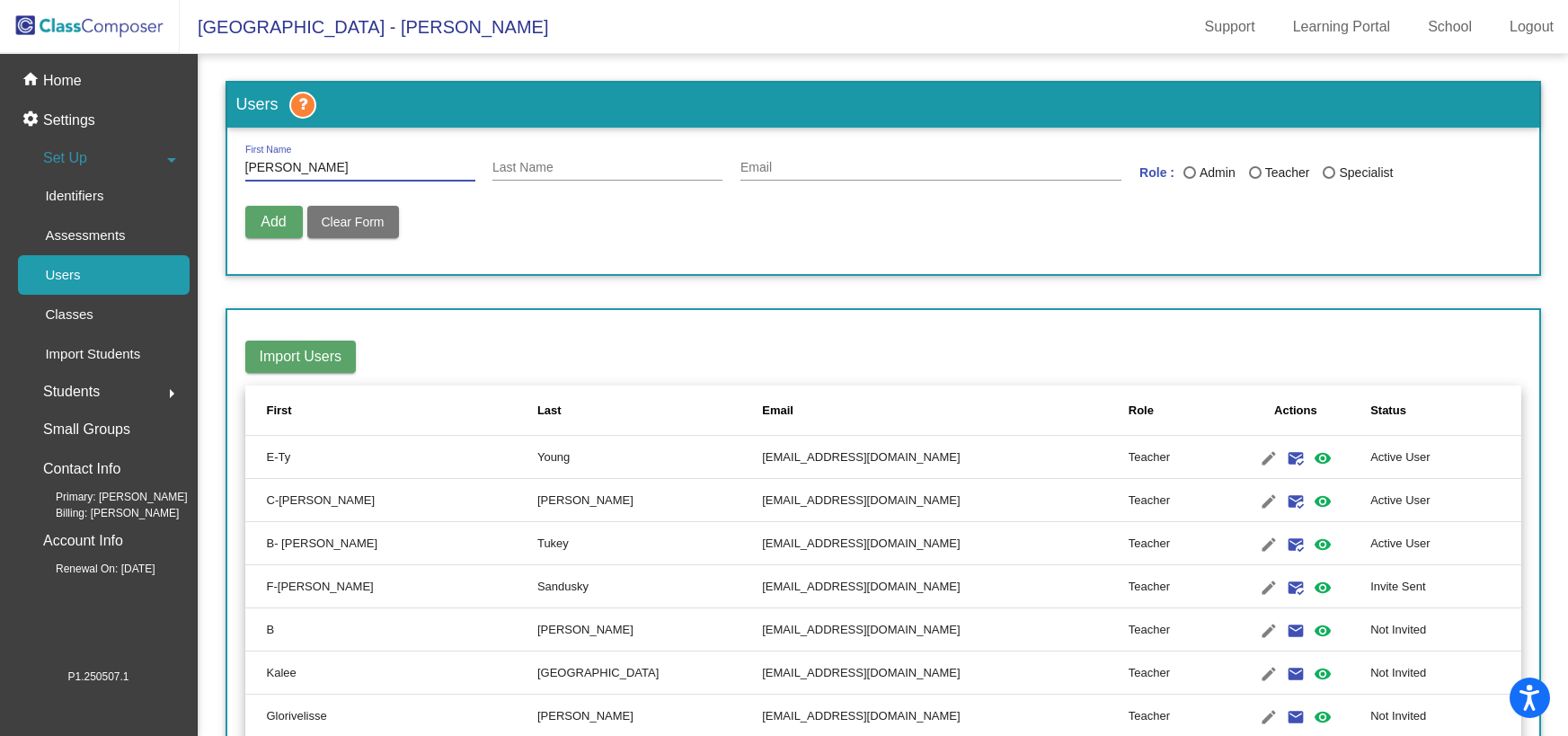click on "SHerrie" at bounding box center [360, 168] 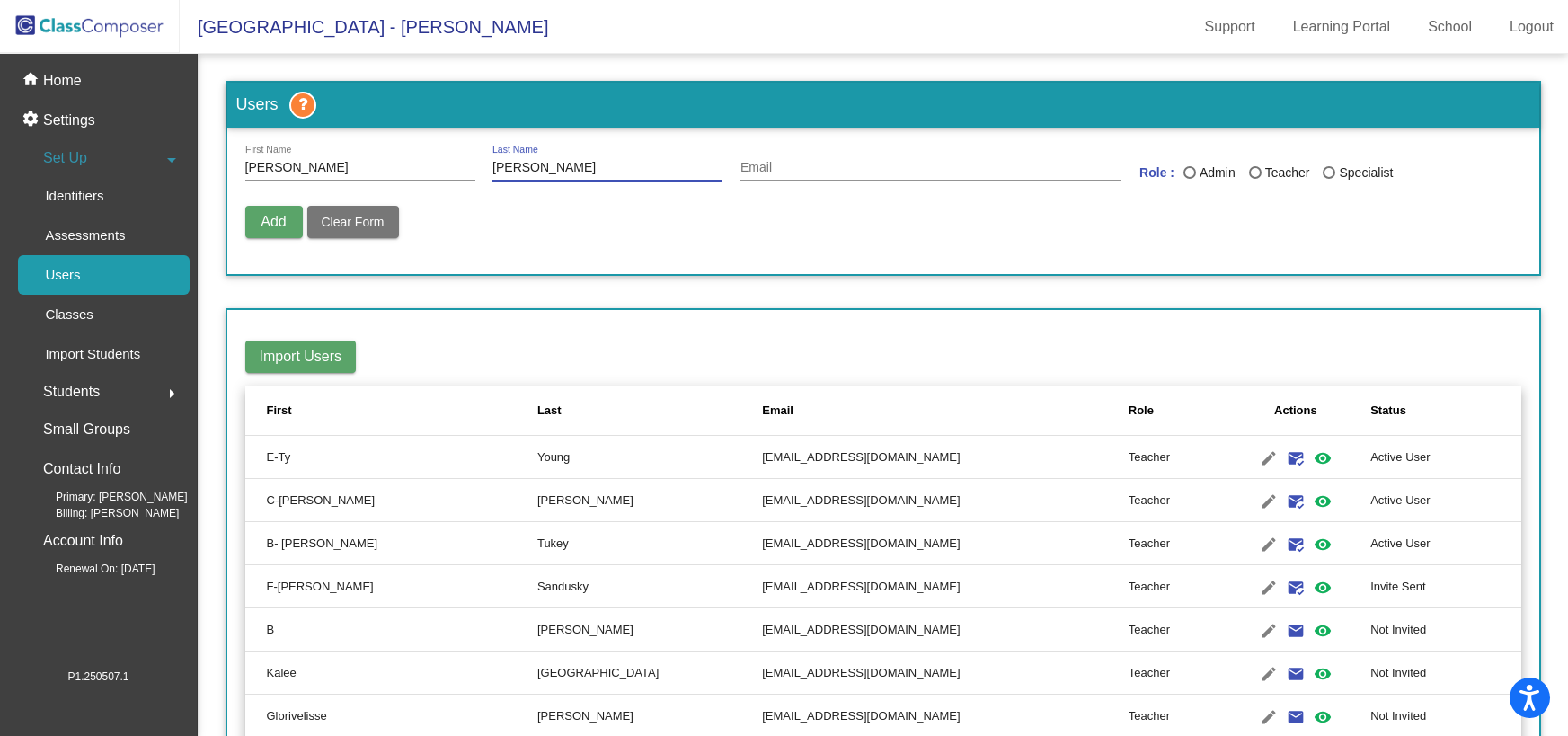 type on "Betts" 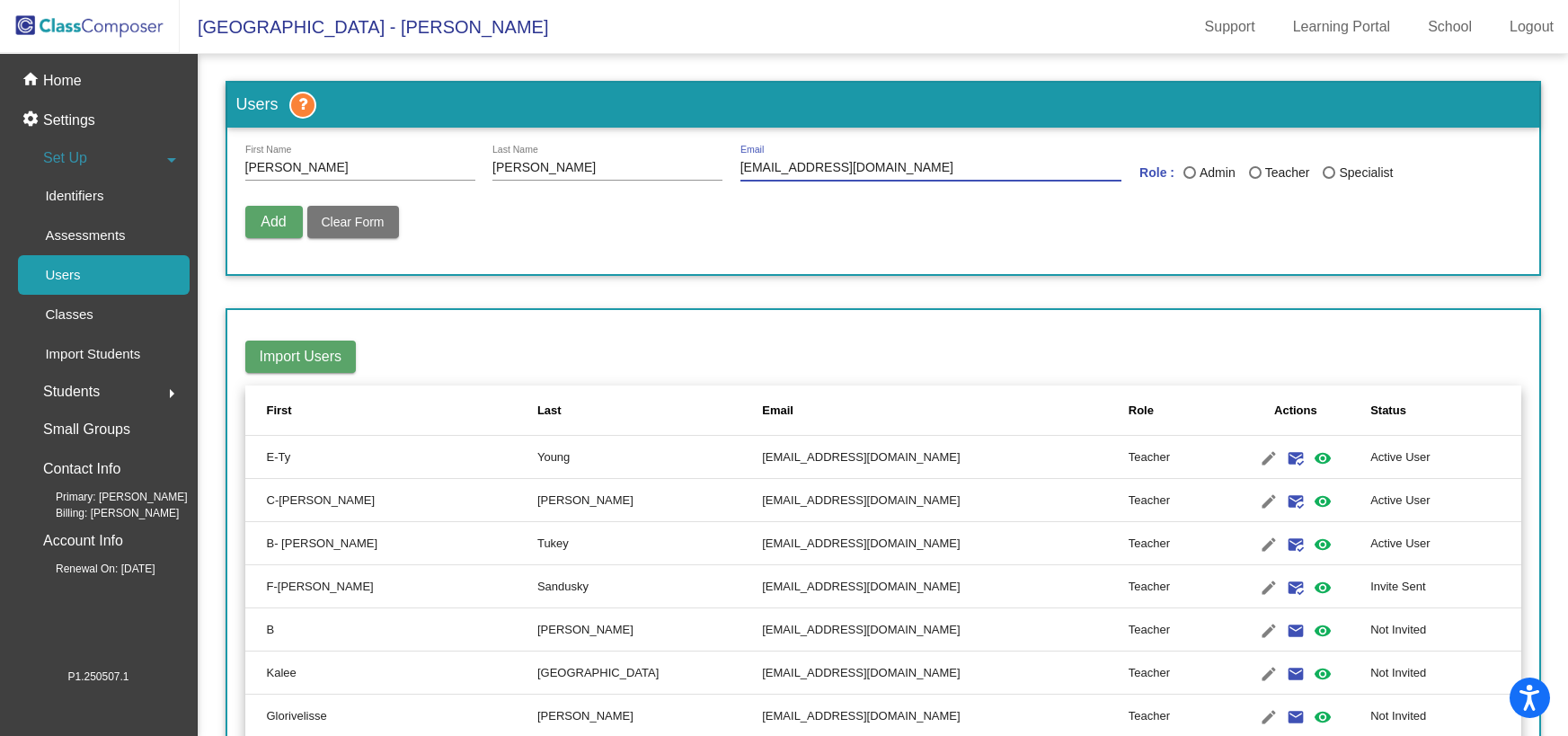 type on "bettss@vailschooldistrict.org" 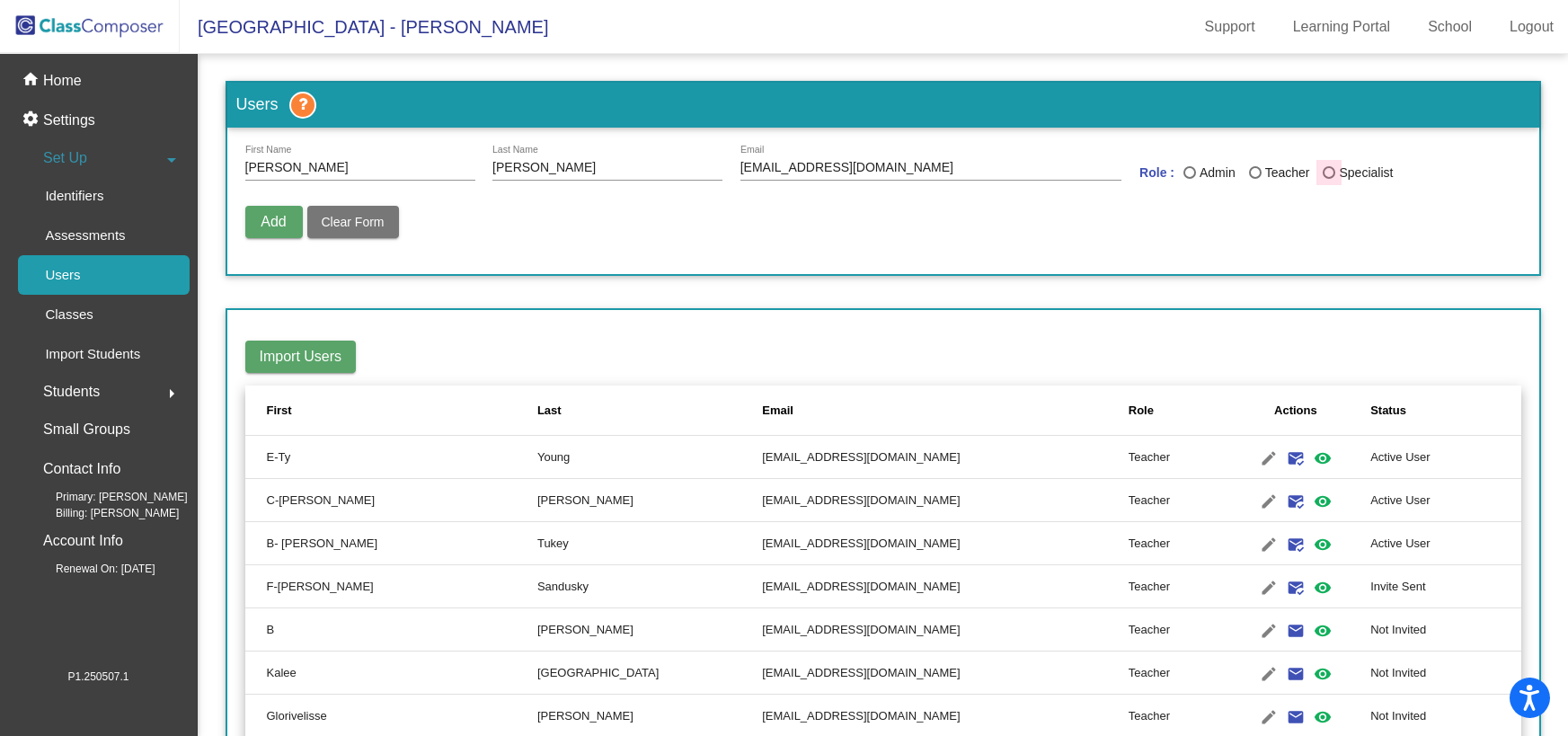 click at bounding box center [1329, 173] 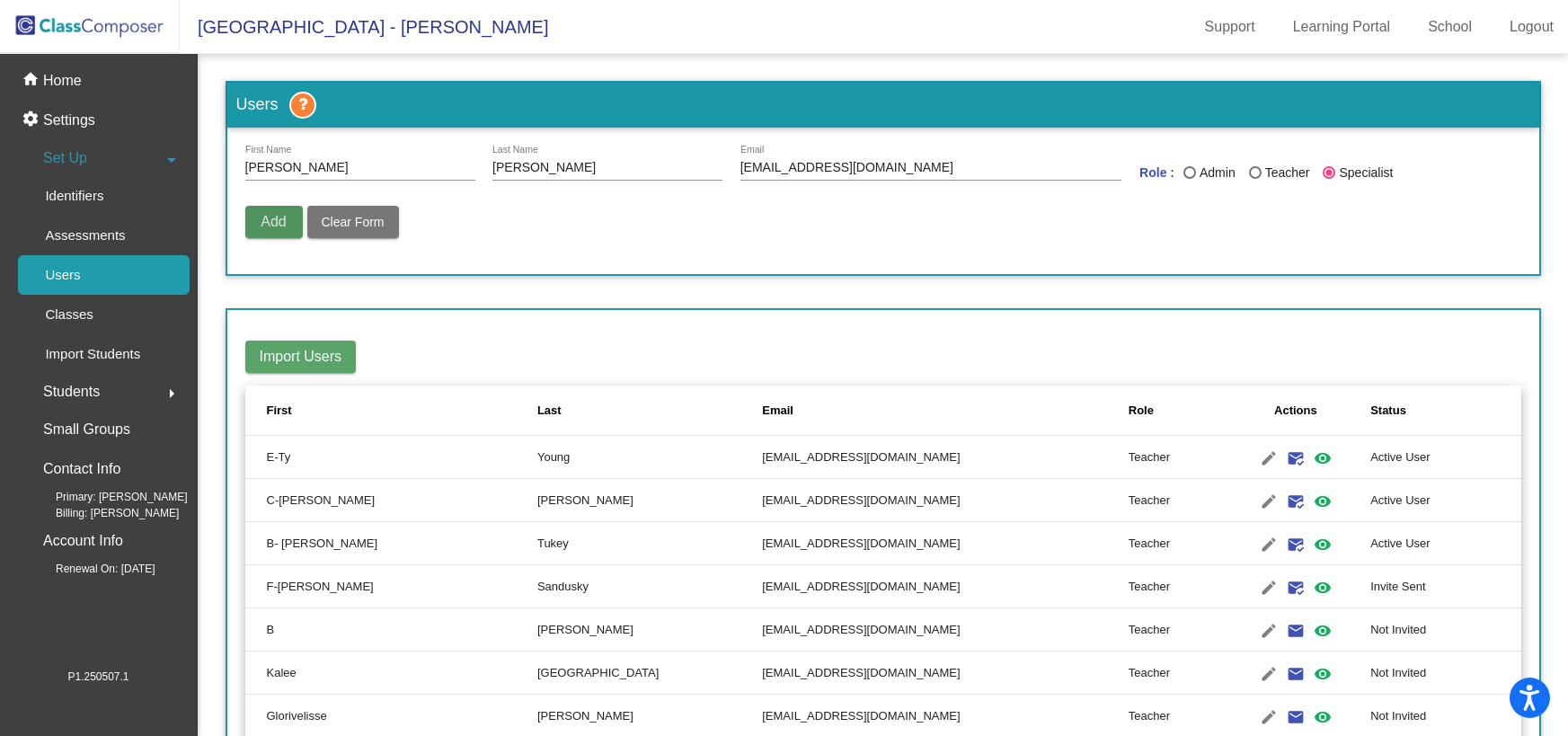 click on "Add" at bounding box center [273, 221] 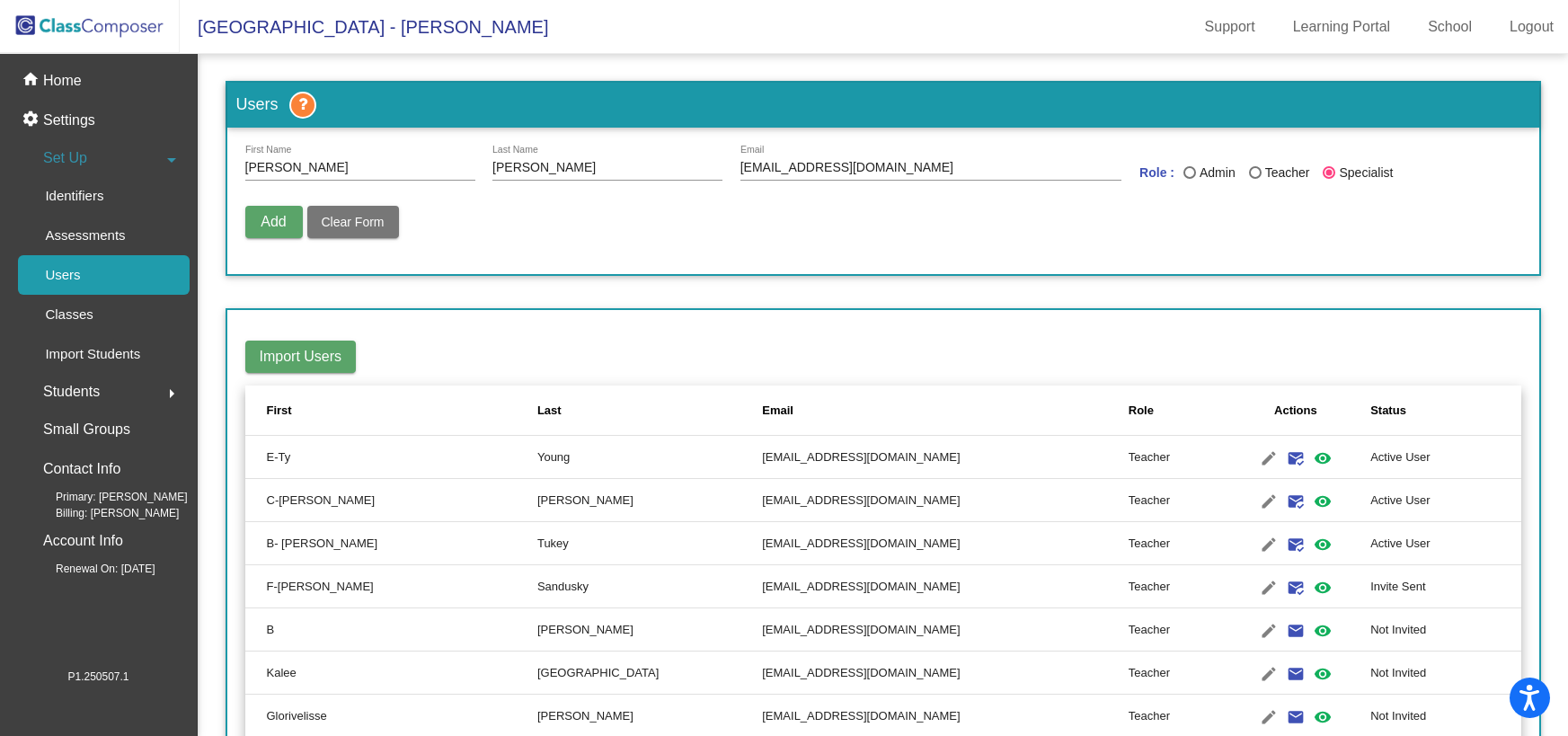 type 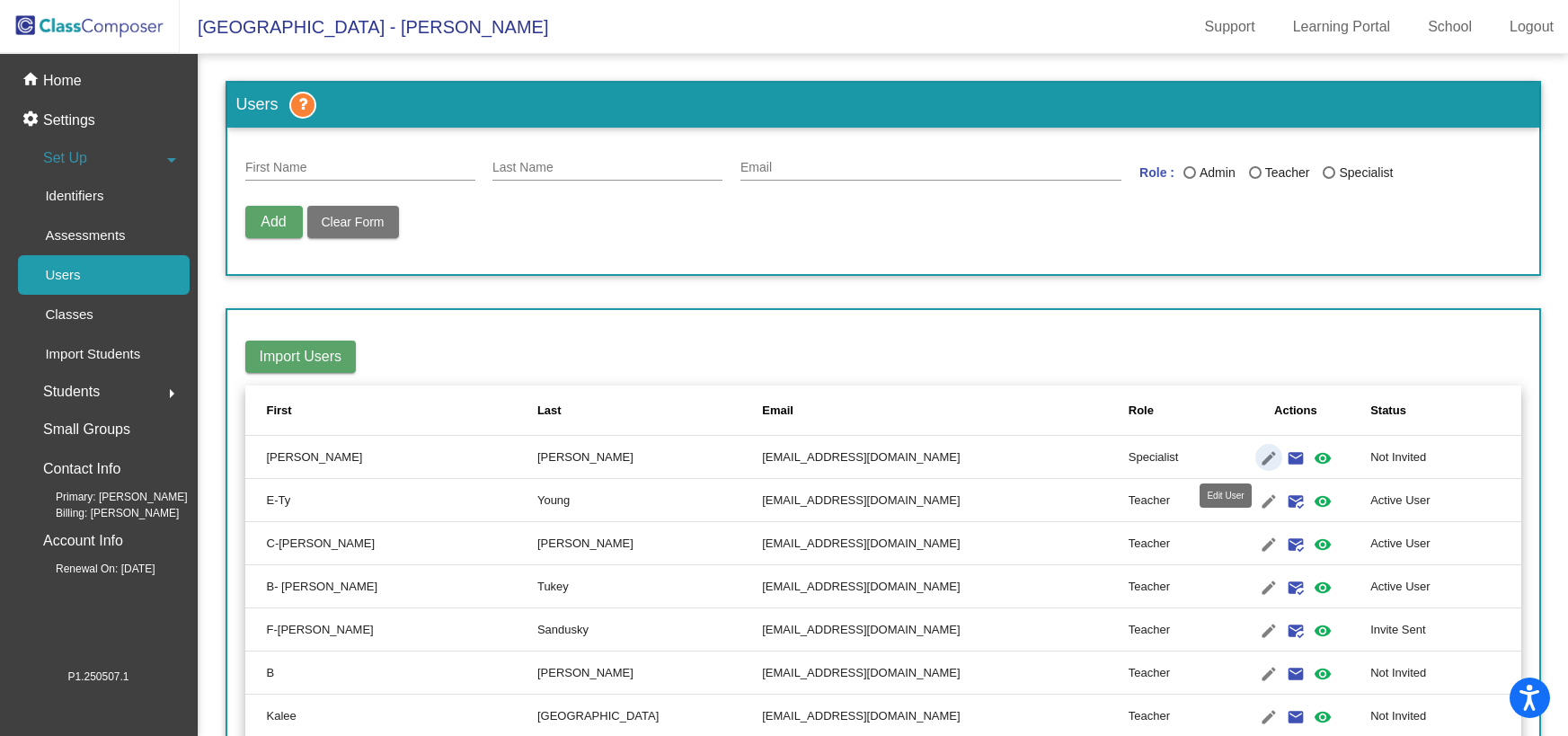 click on "edit" 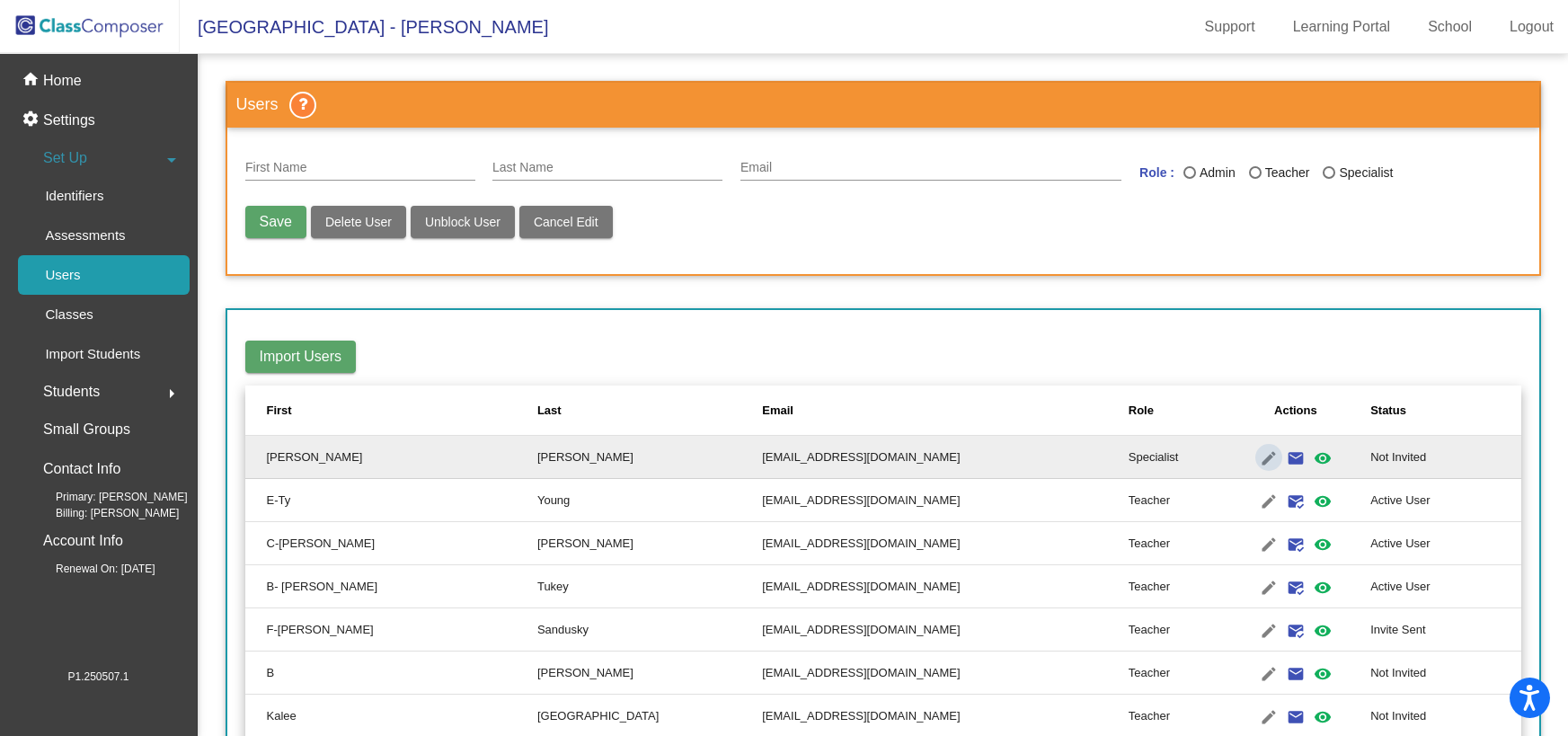type on "Sherrie" 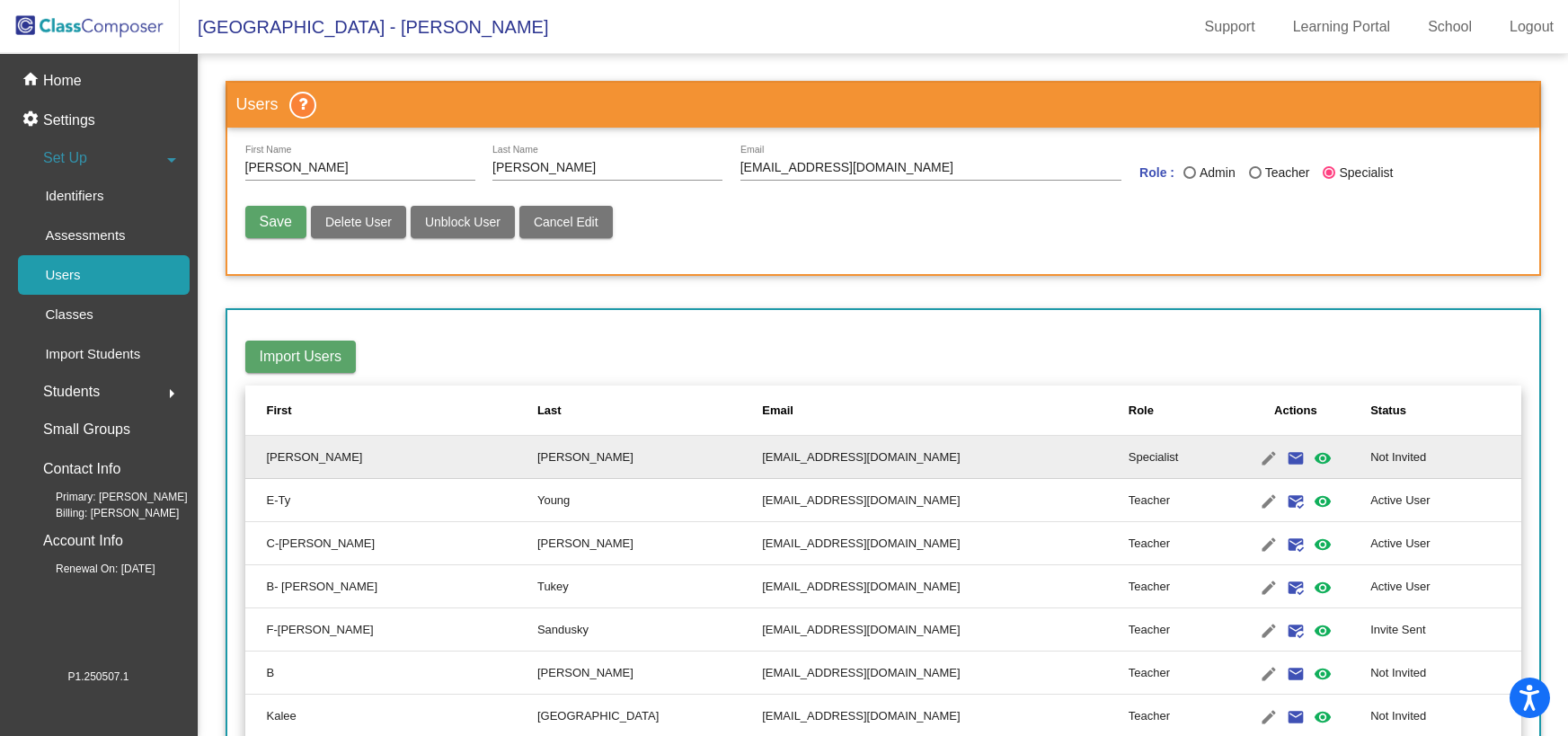 click on "Actions" 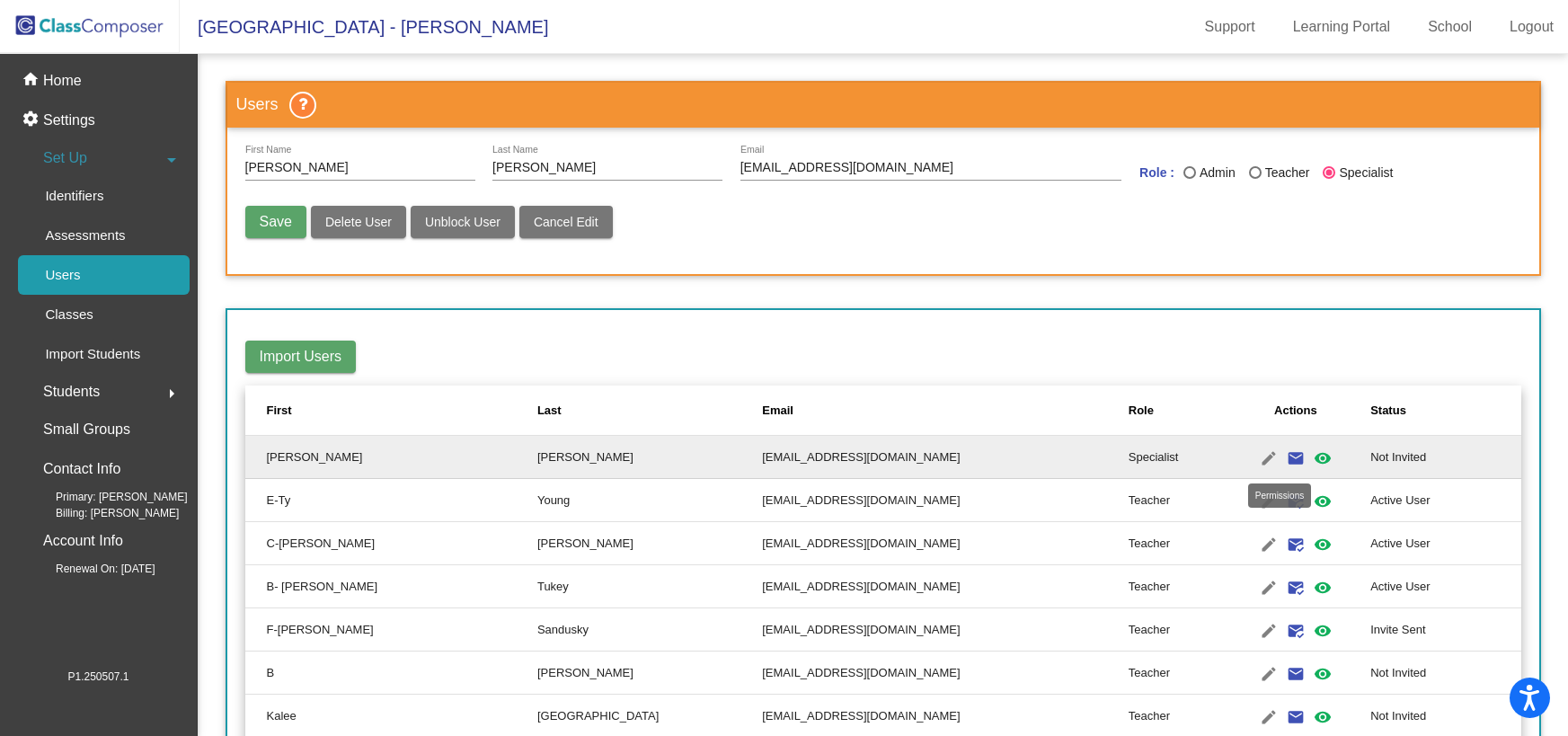 click on "visibility" 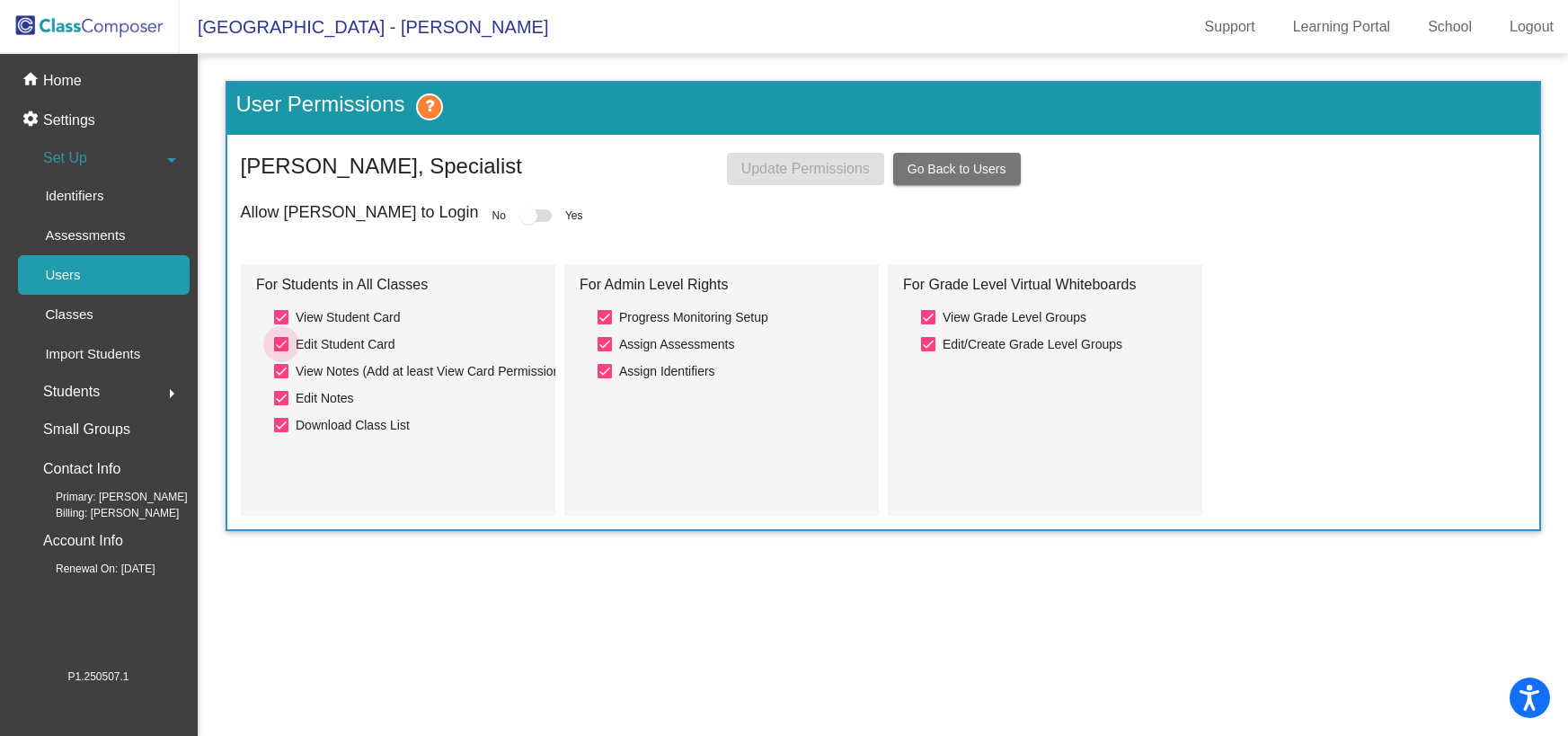click on "Edit Student Card" at bounding box center (334, 344) 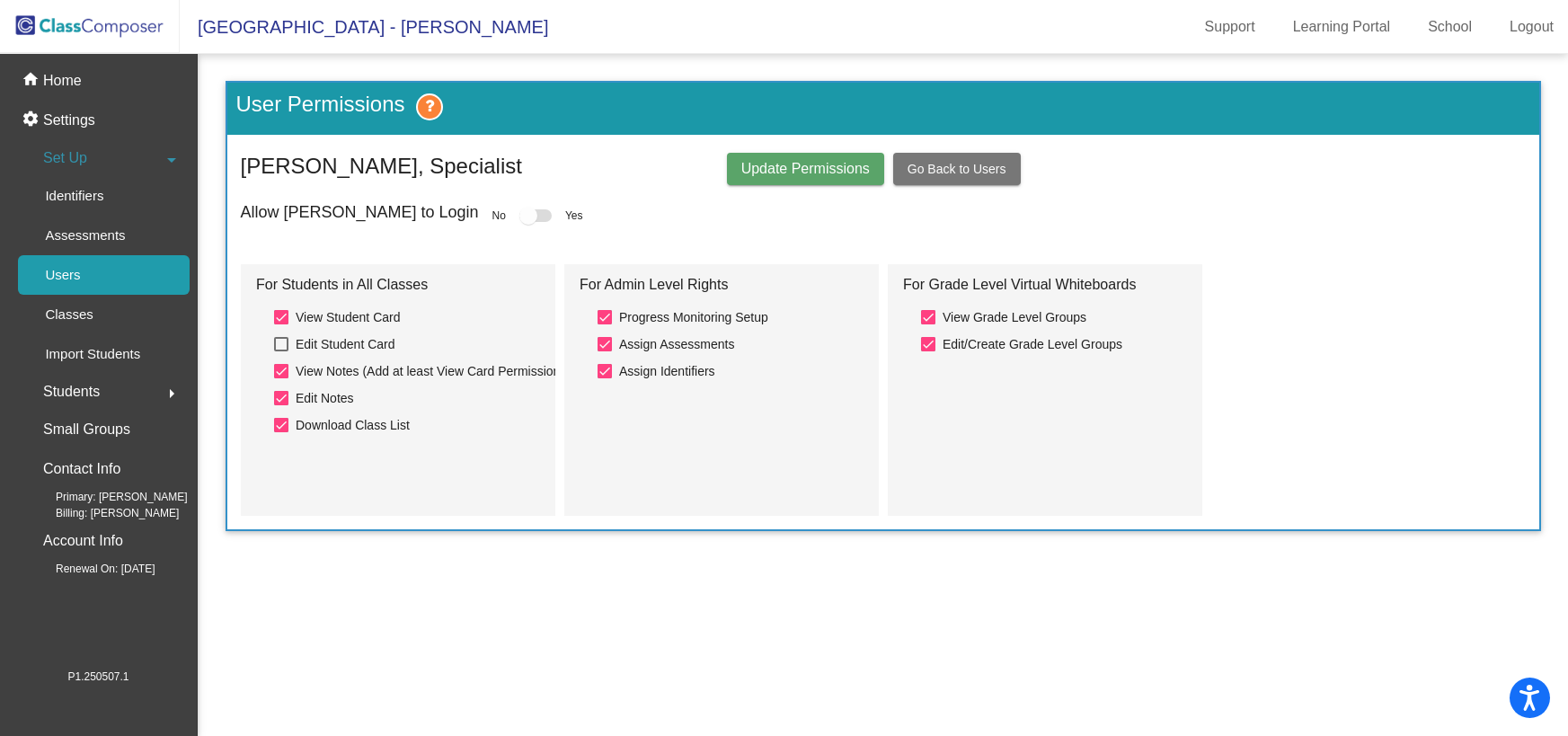 click on "Edit Notes" at bounding box center (314, 398) 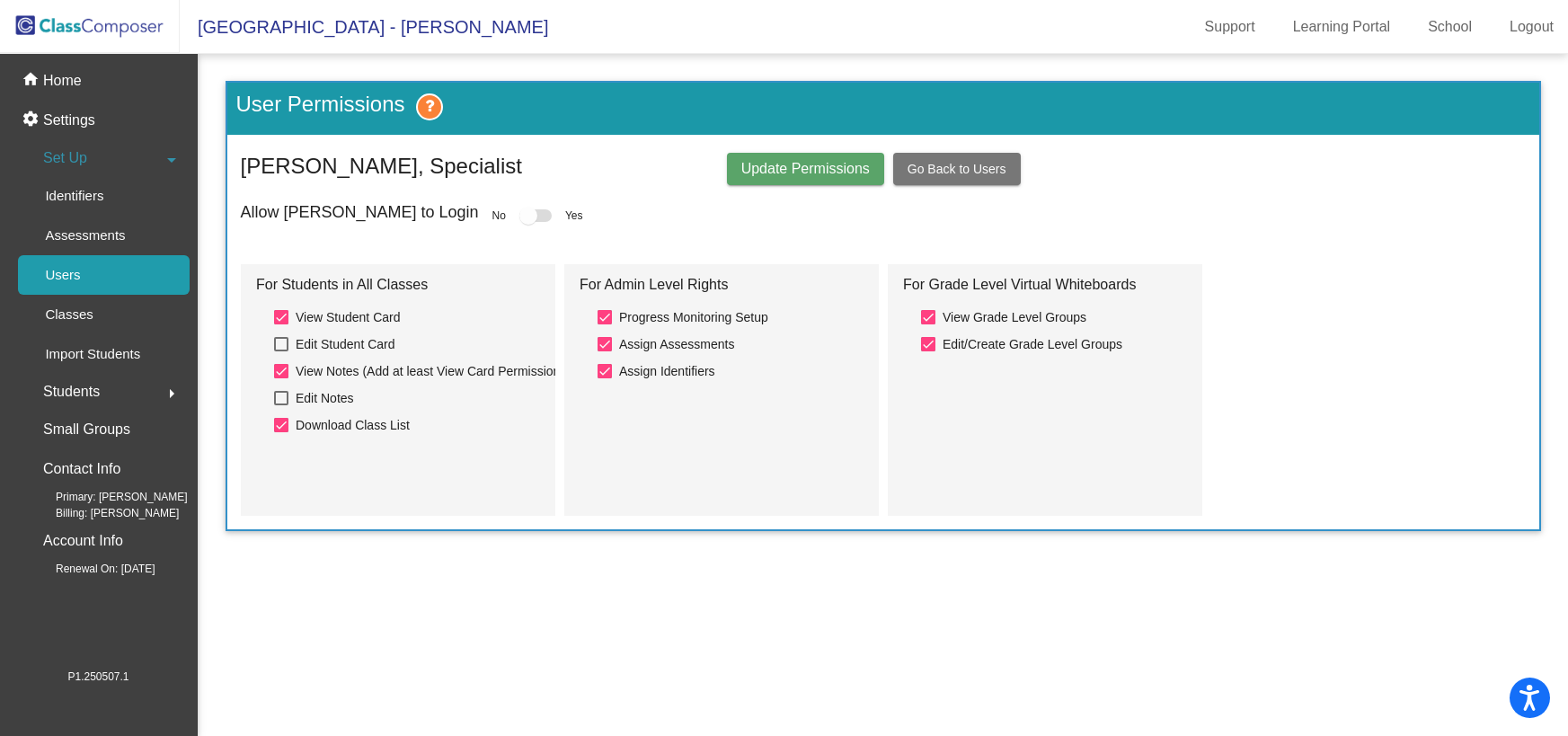 click at bounding box center [605, 371] 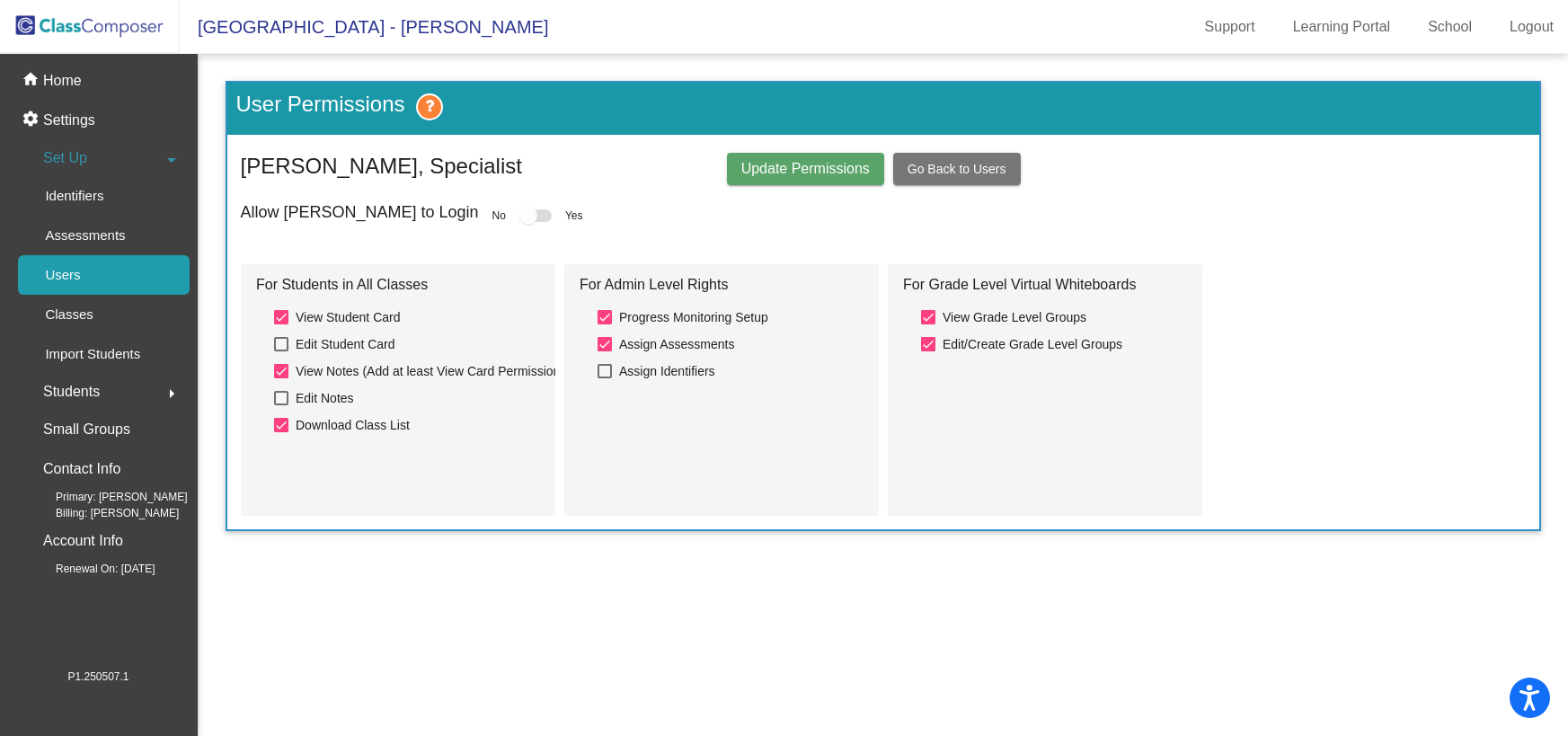 click on "Assign Assessments" at bounding box center (666, 344) 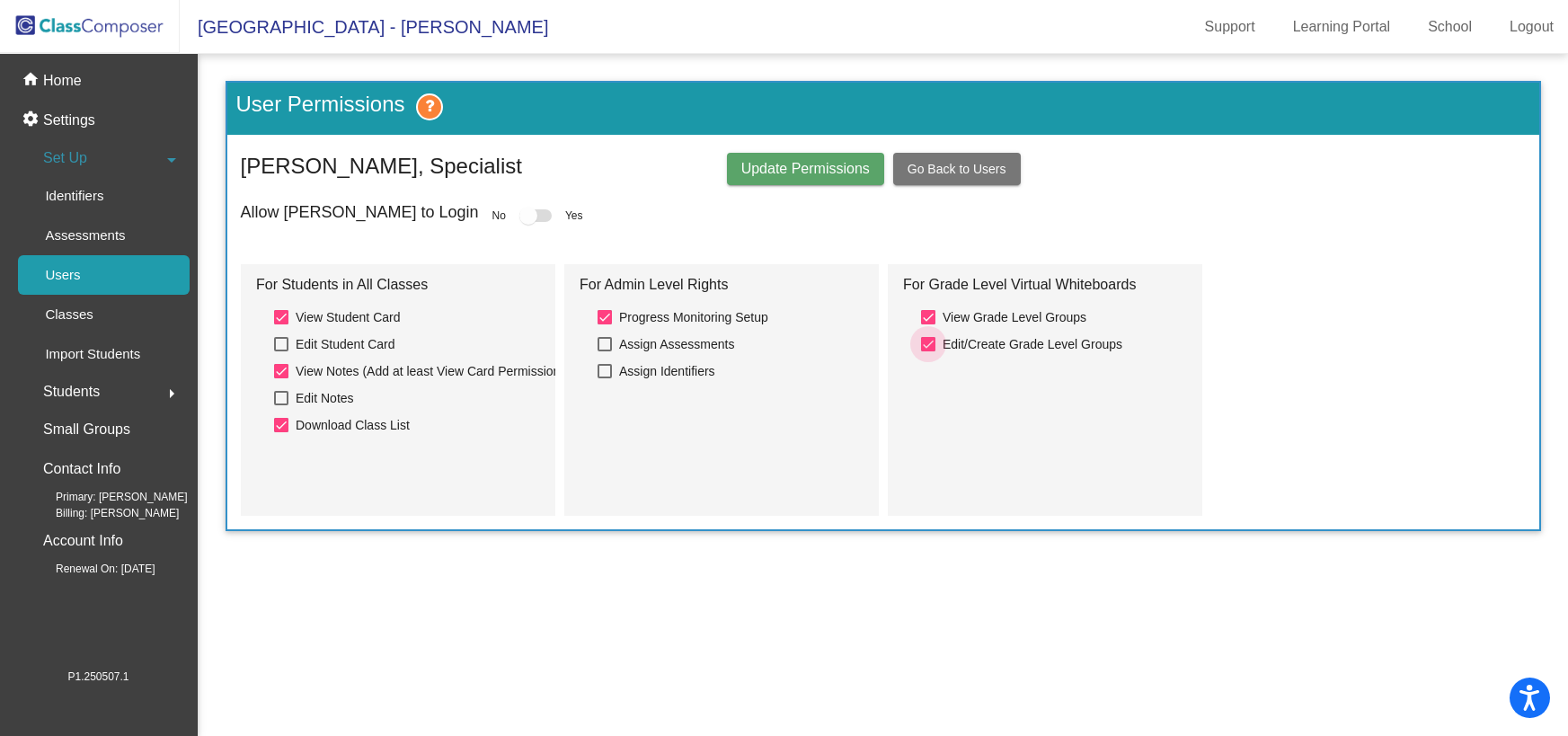 click at bounding box center [928, 344] 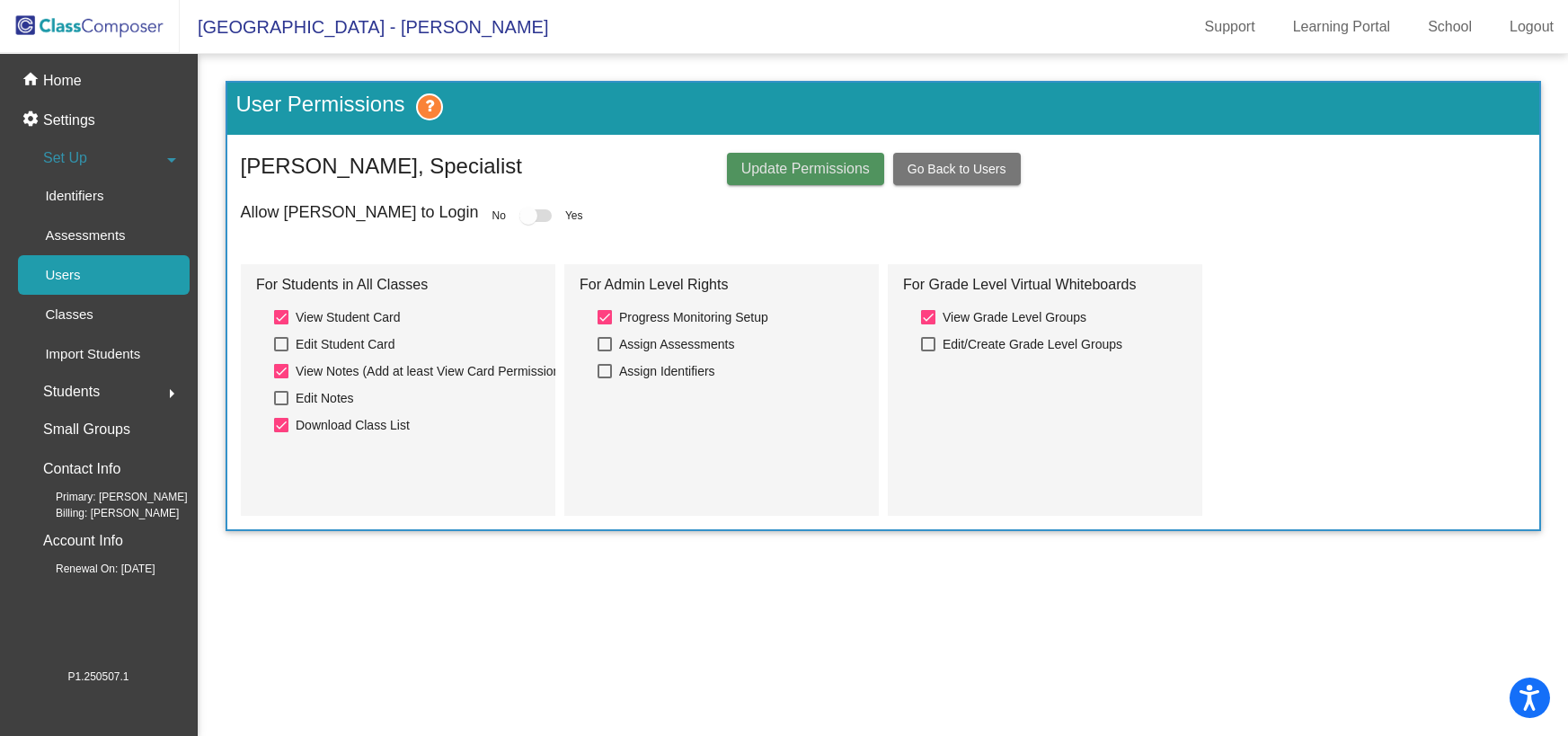 click on "Update Permissions" 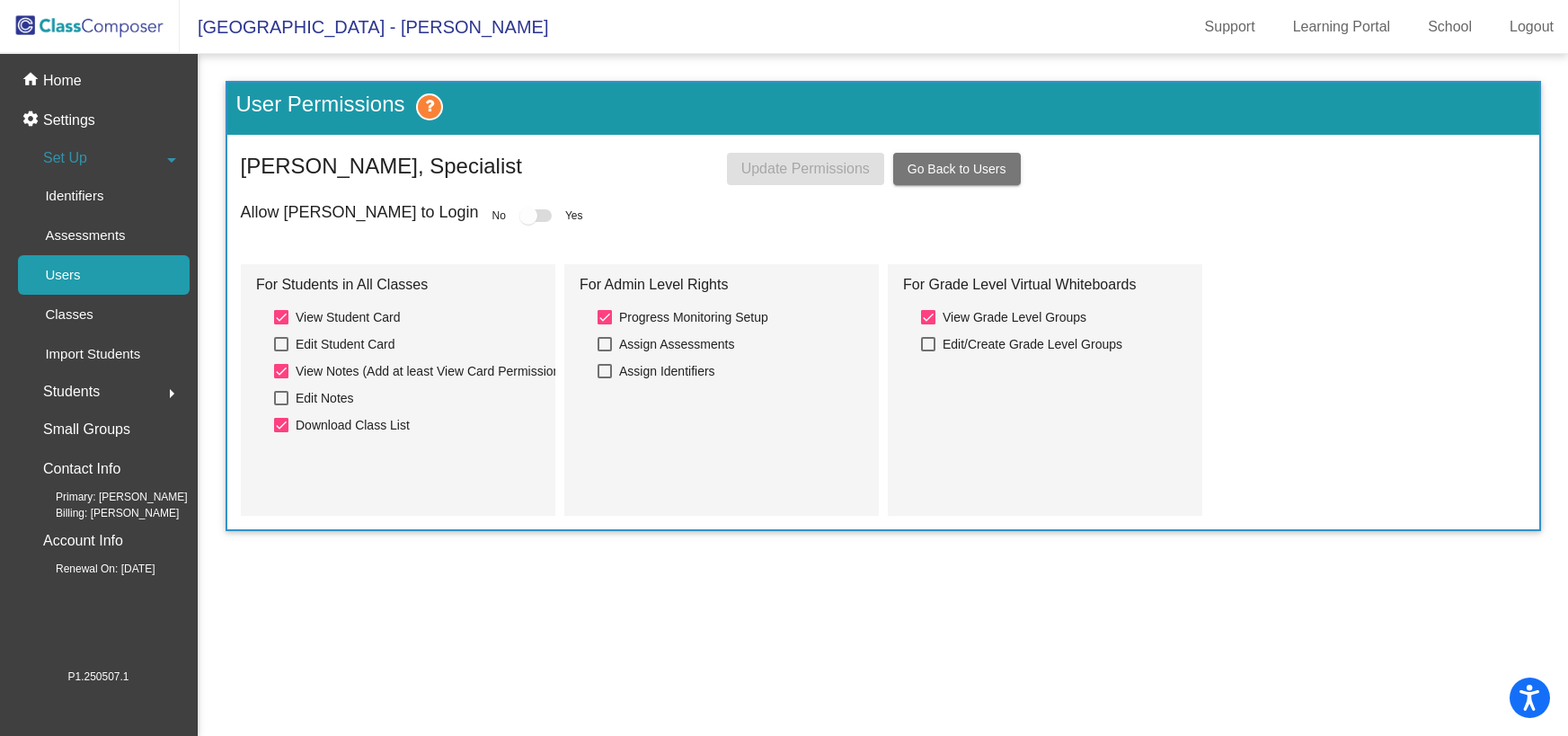 click on "Users" 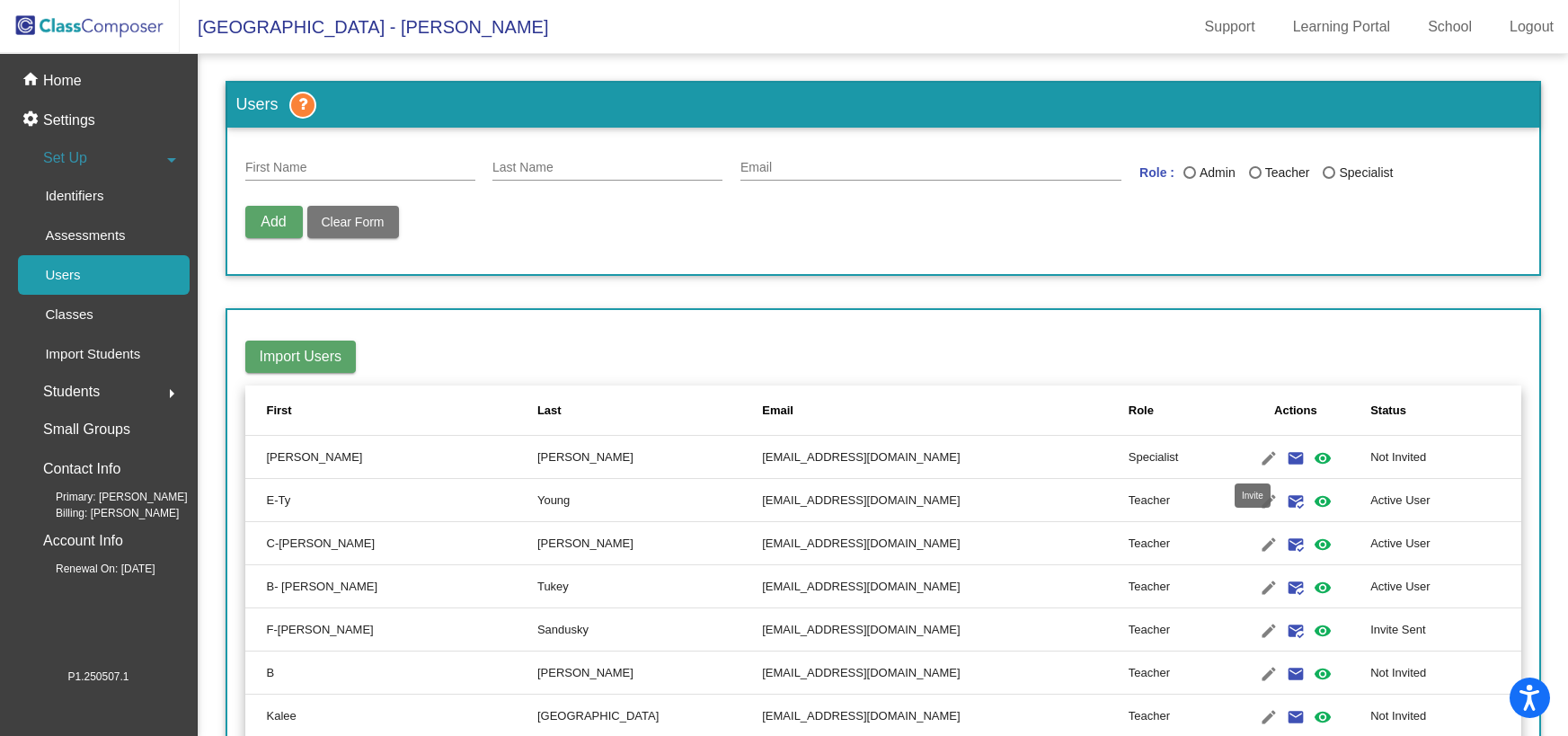 click on "email" 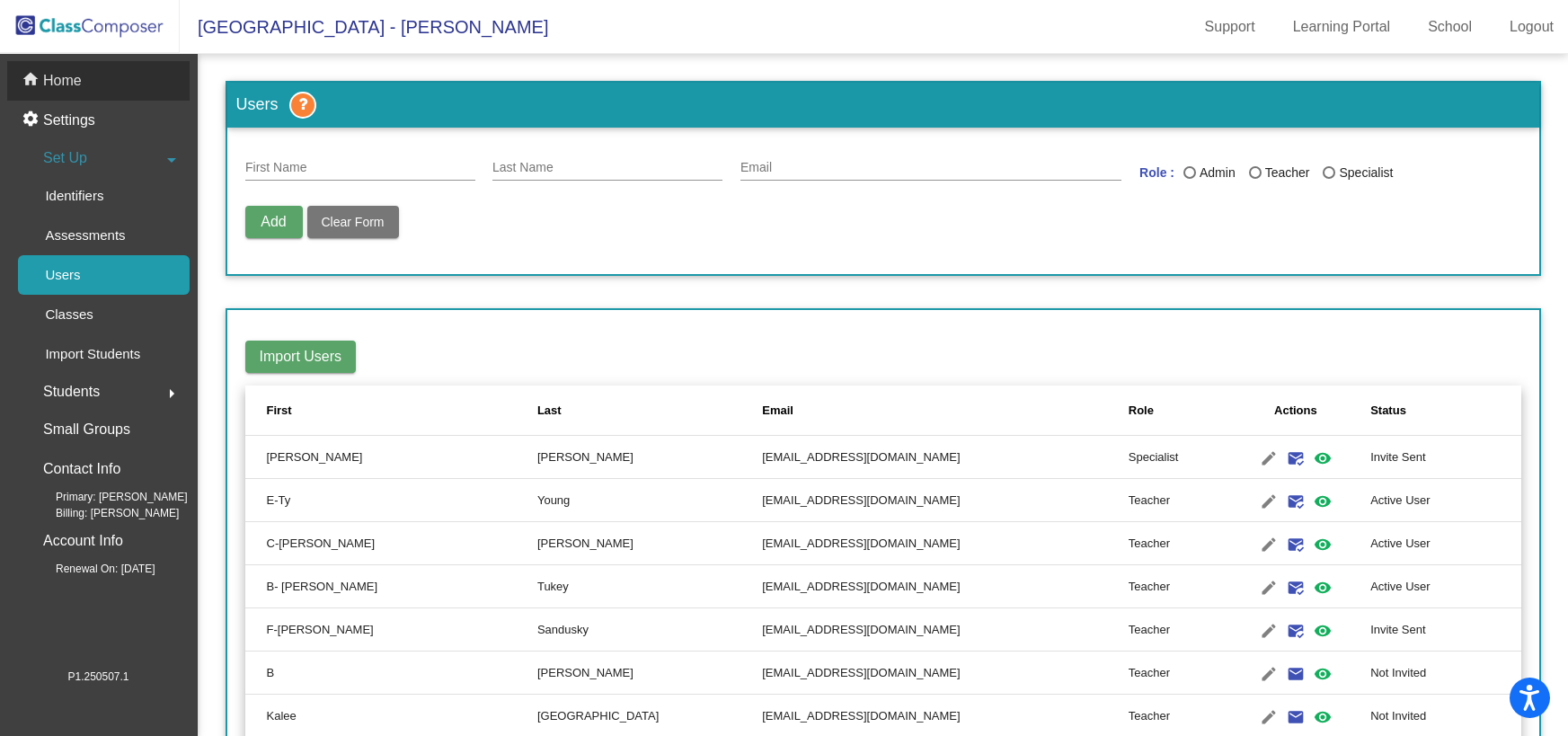 click on "home Home" 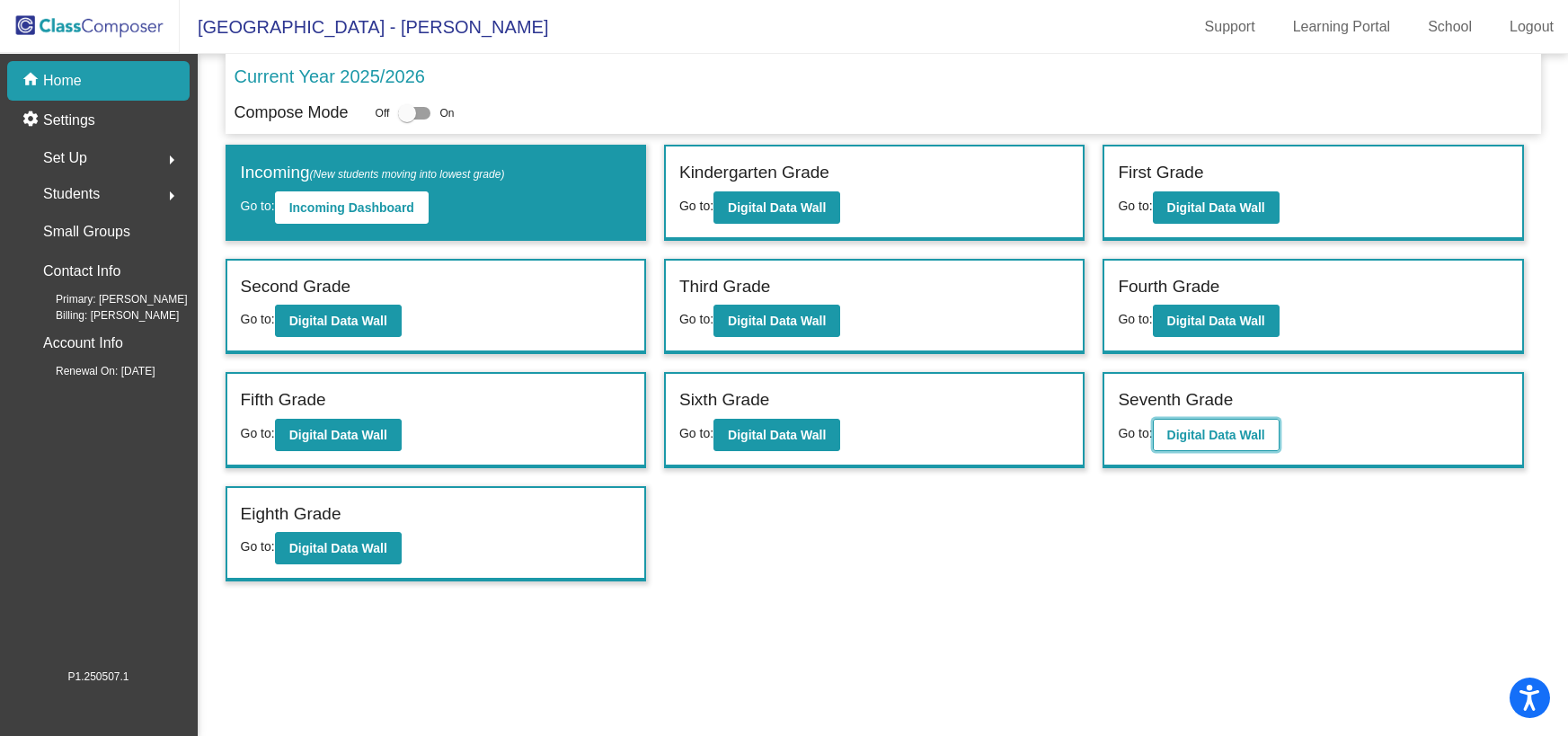click on "Digital Data Wall" 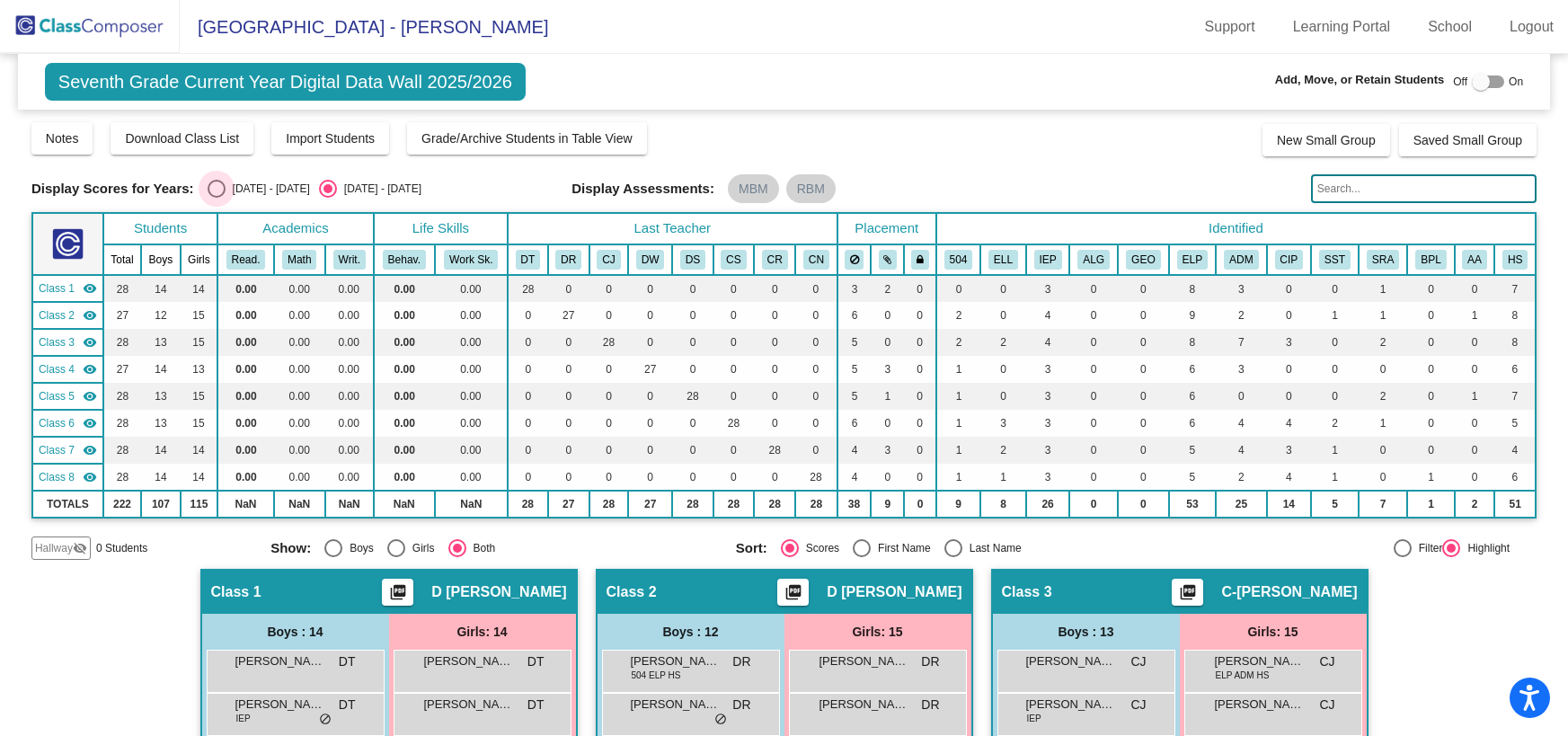 click at bounding box center (217, 189) 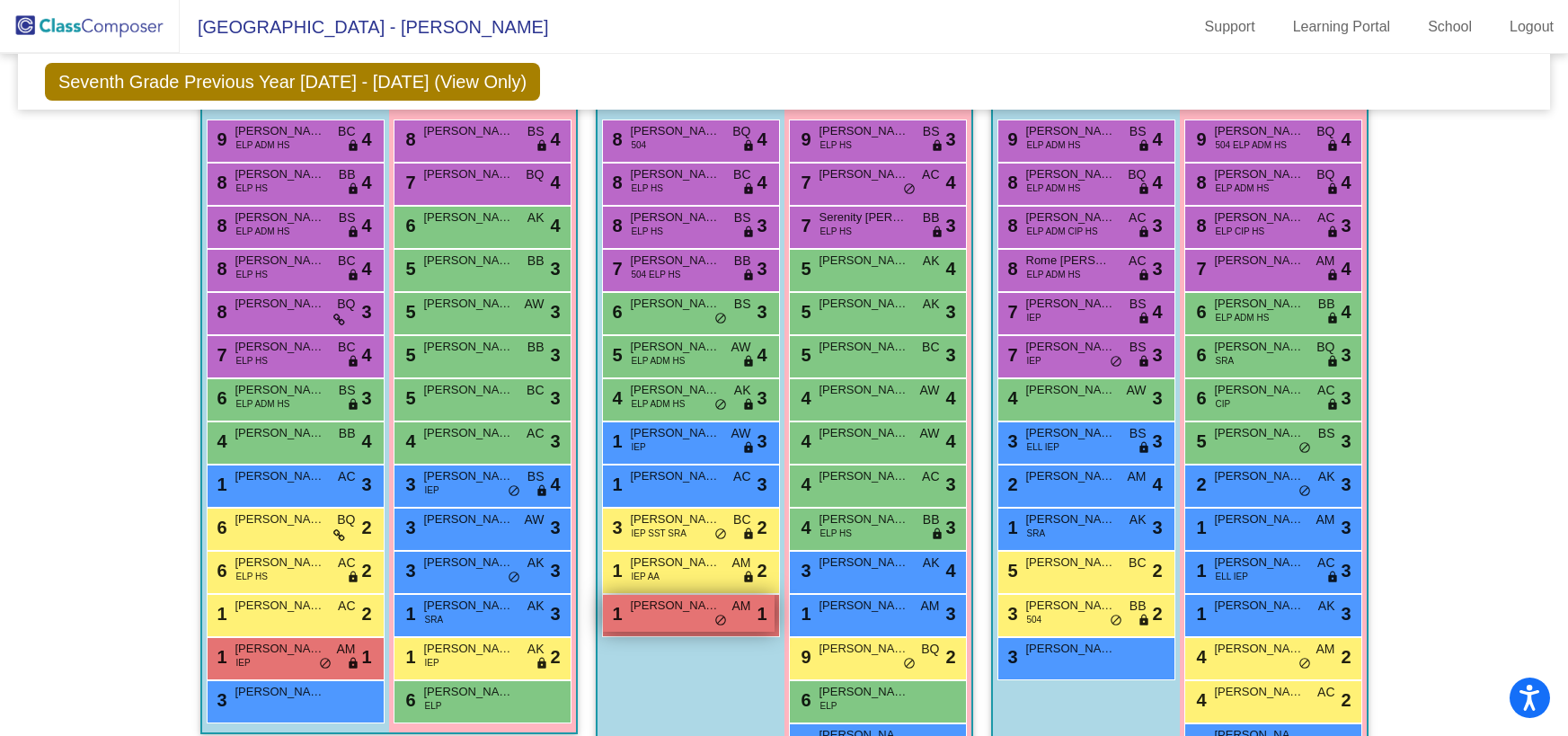 scroll, scrollTop: 528, scrollLeft: 0, axis: vertical 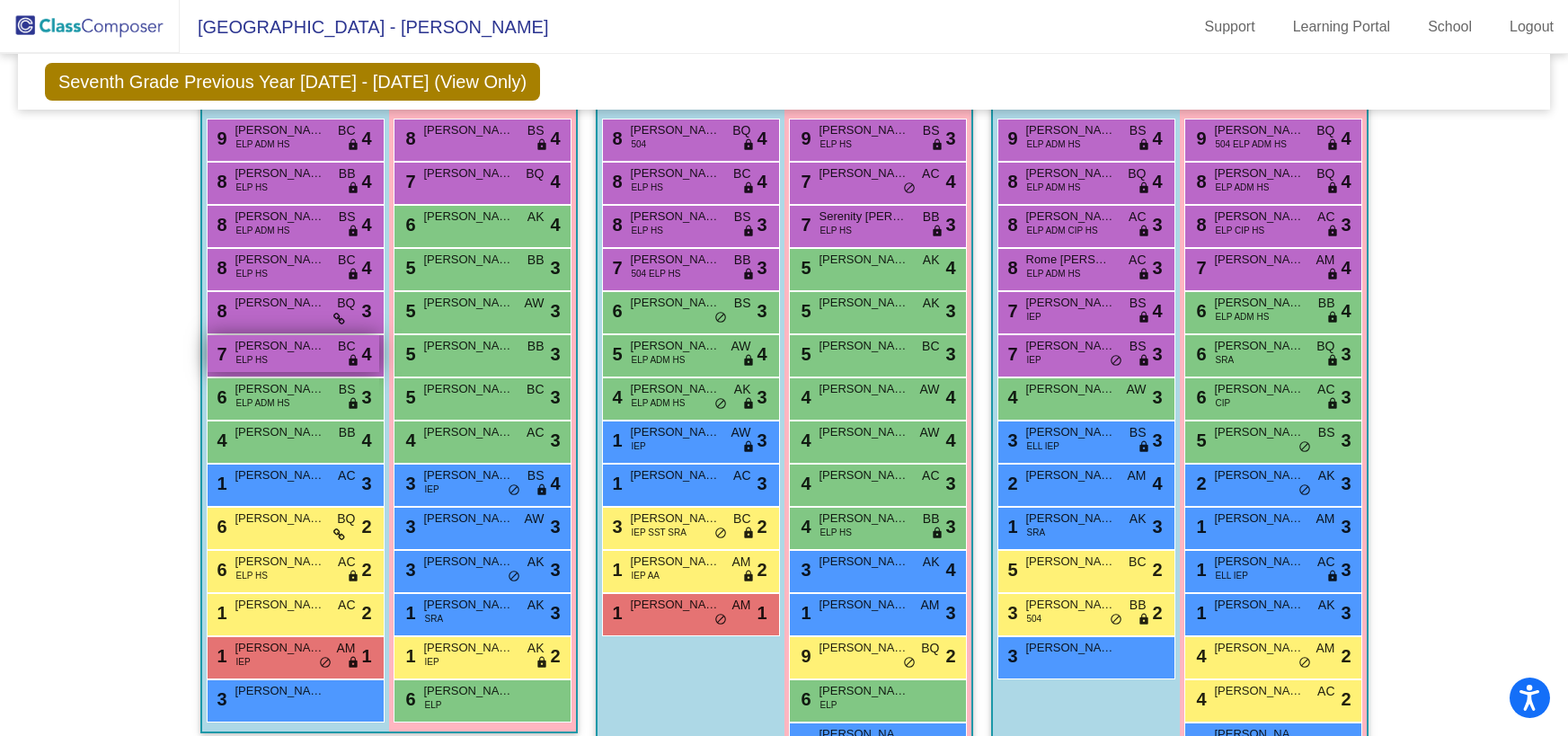 click on "Eric Colburn" at bounding box center [280, 346] 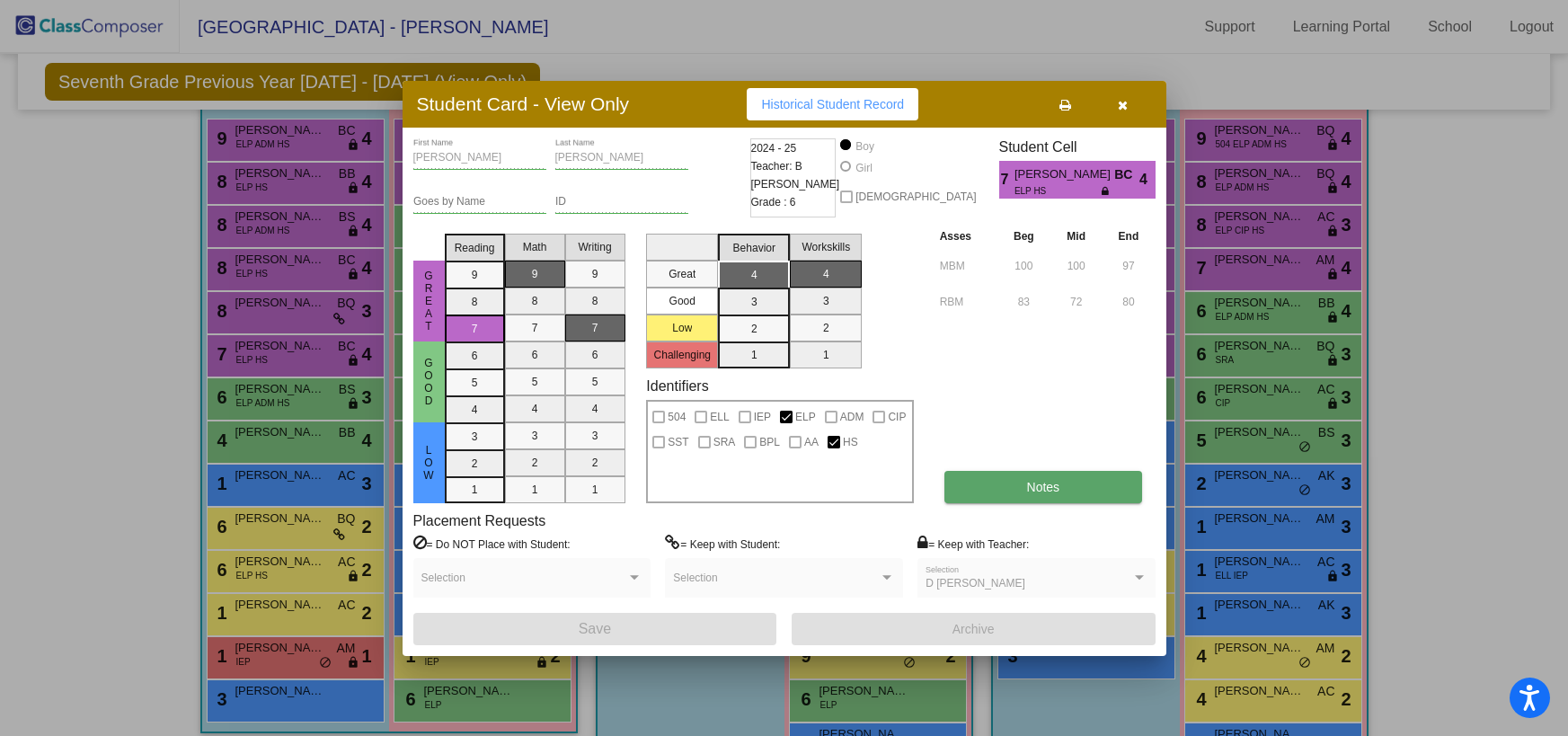 click on "Notes" at bounding box center (1043, 487) 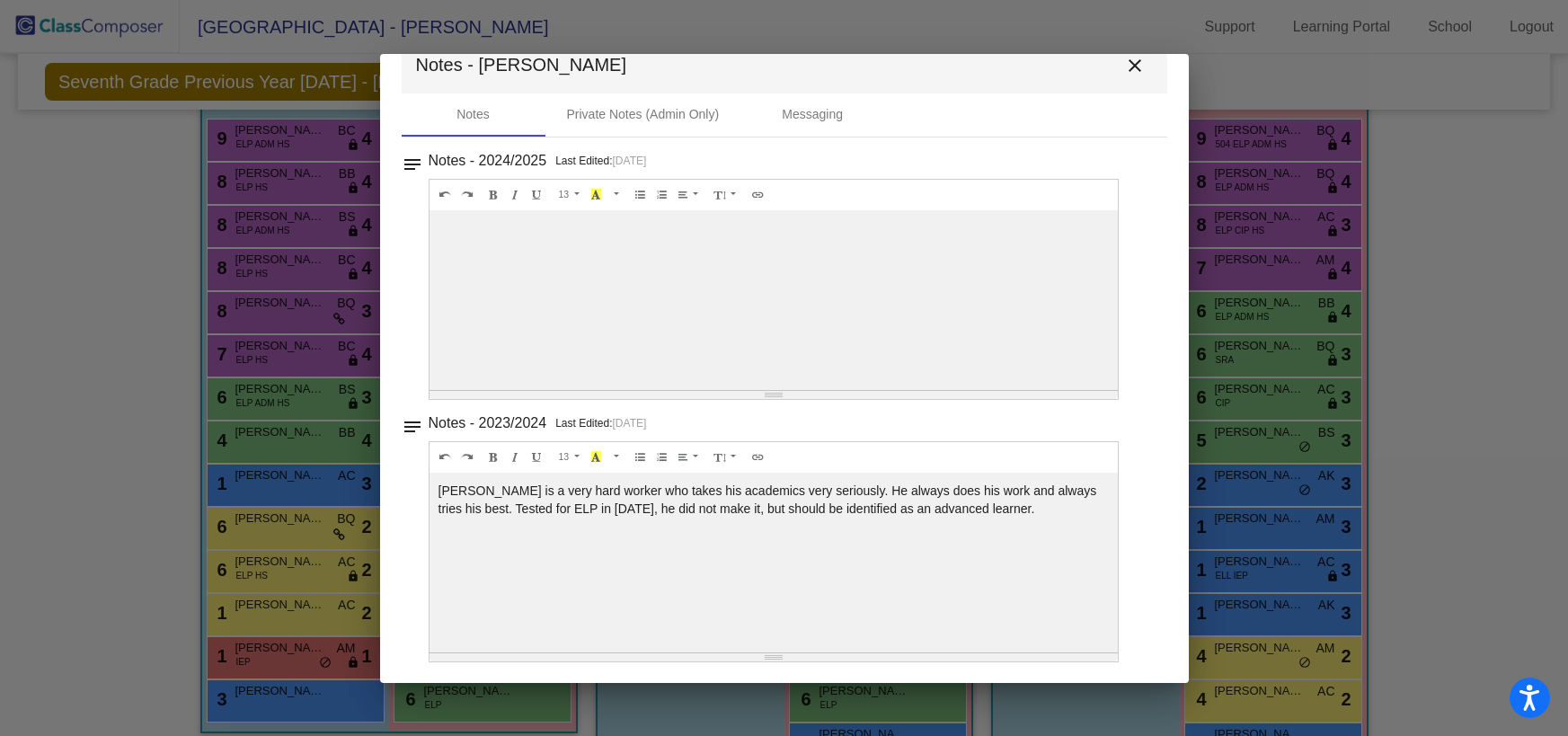 scroll, scrollTop: 40, scrollLeft: 0, axis: vertical 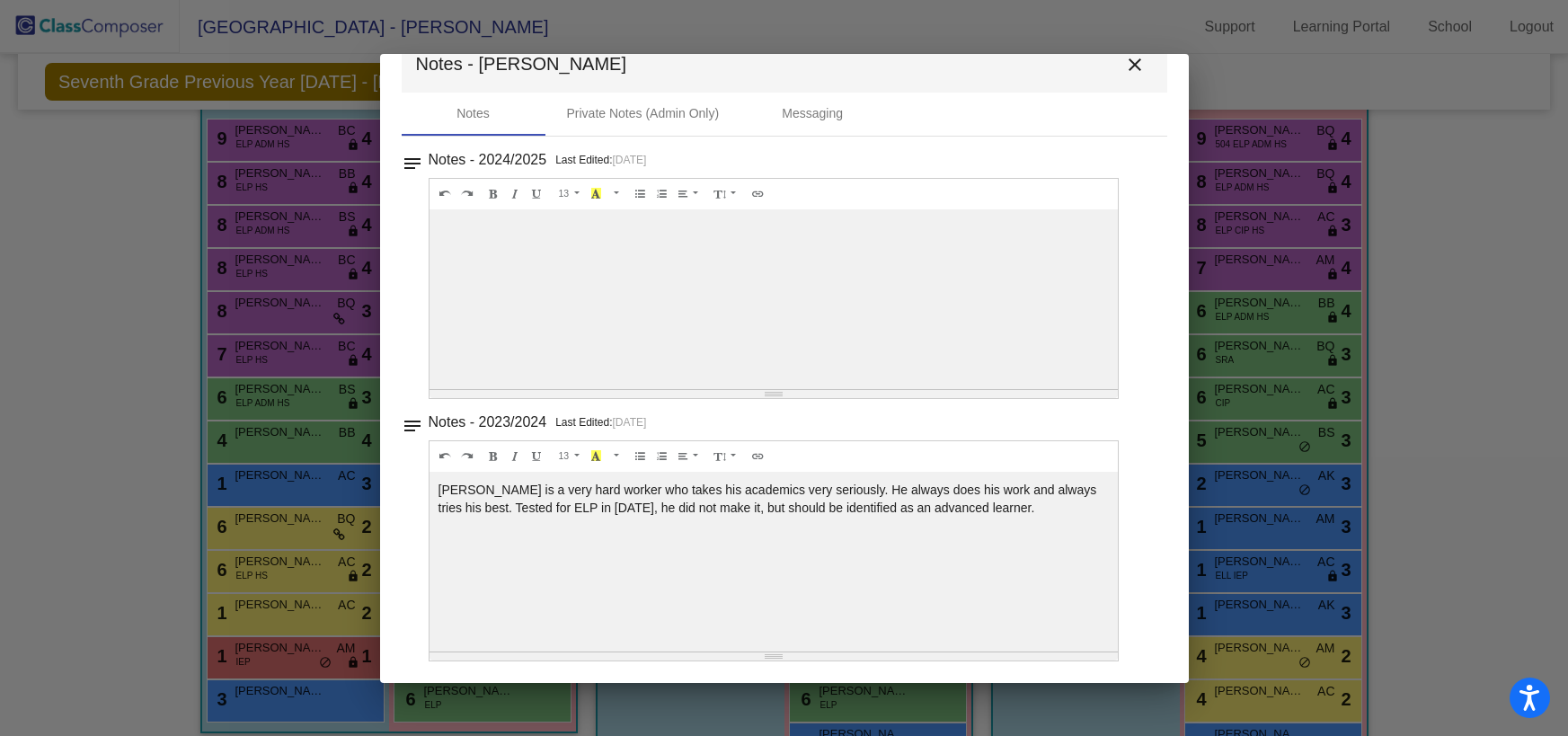 click on "close" at bounding box center [1135, 65] 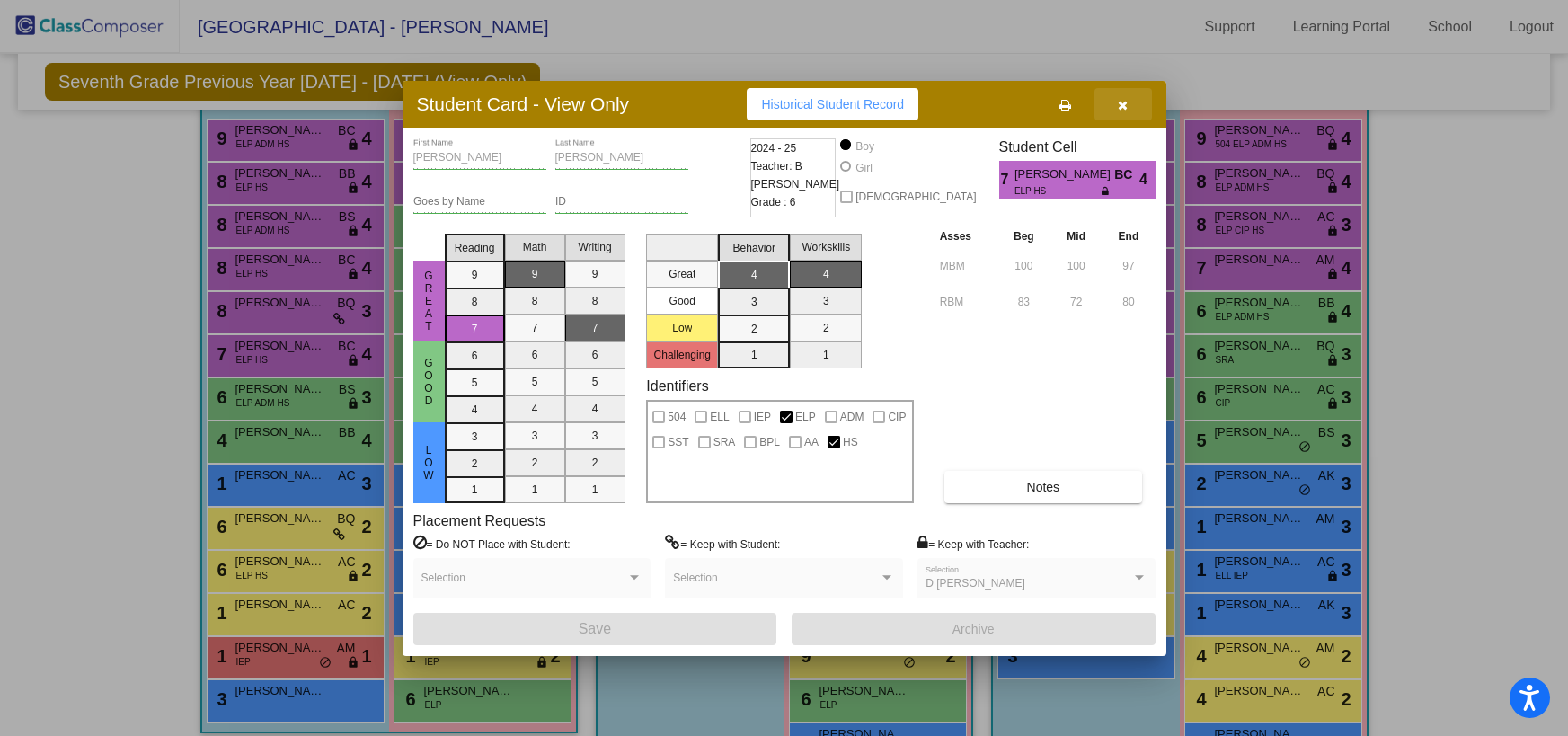 click at bounding box center [1122, 105] 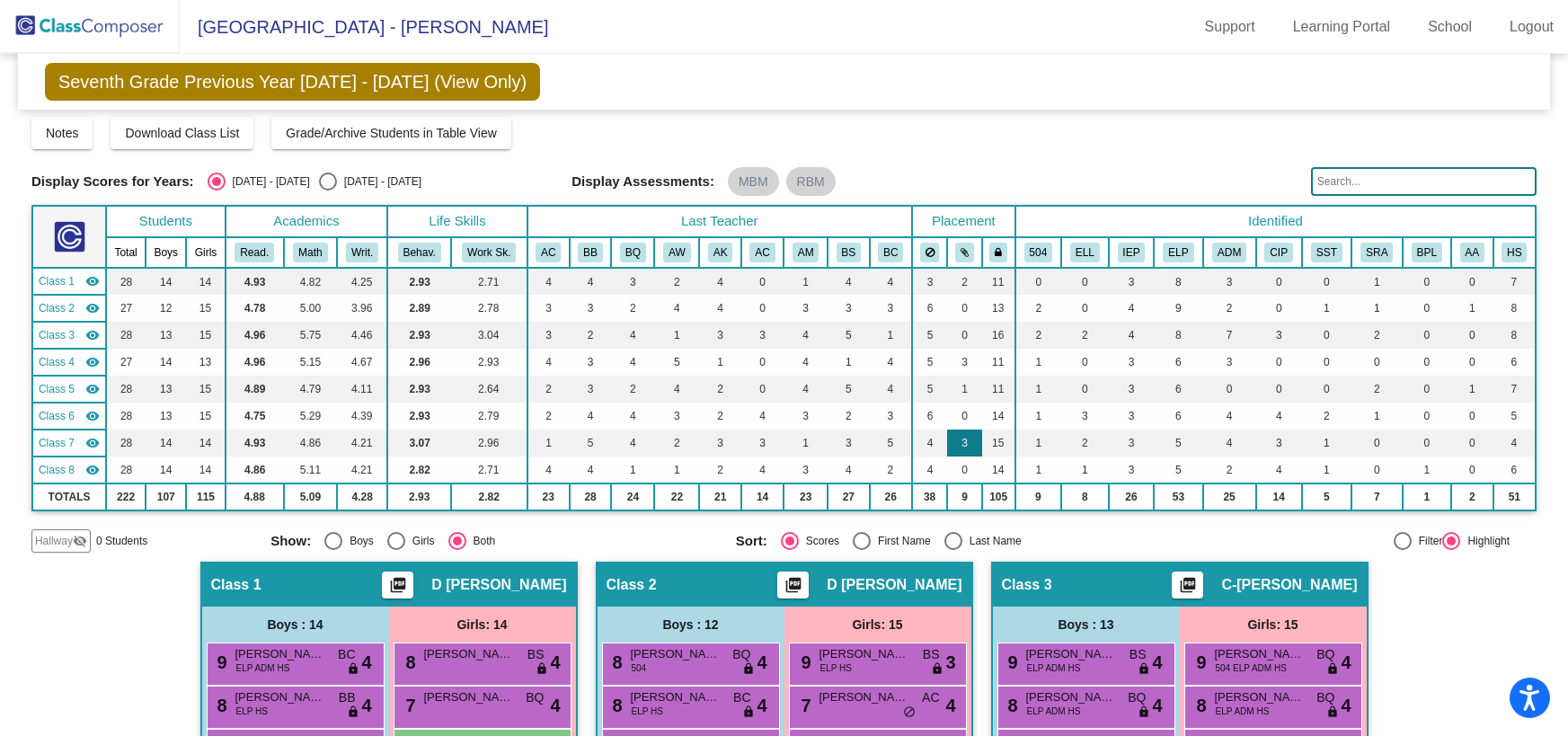 scroll, scrollTop: 0, scrollLeft: 0, axis: both 